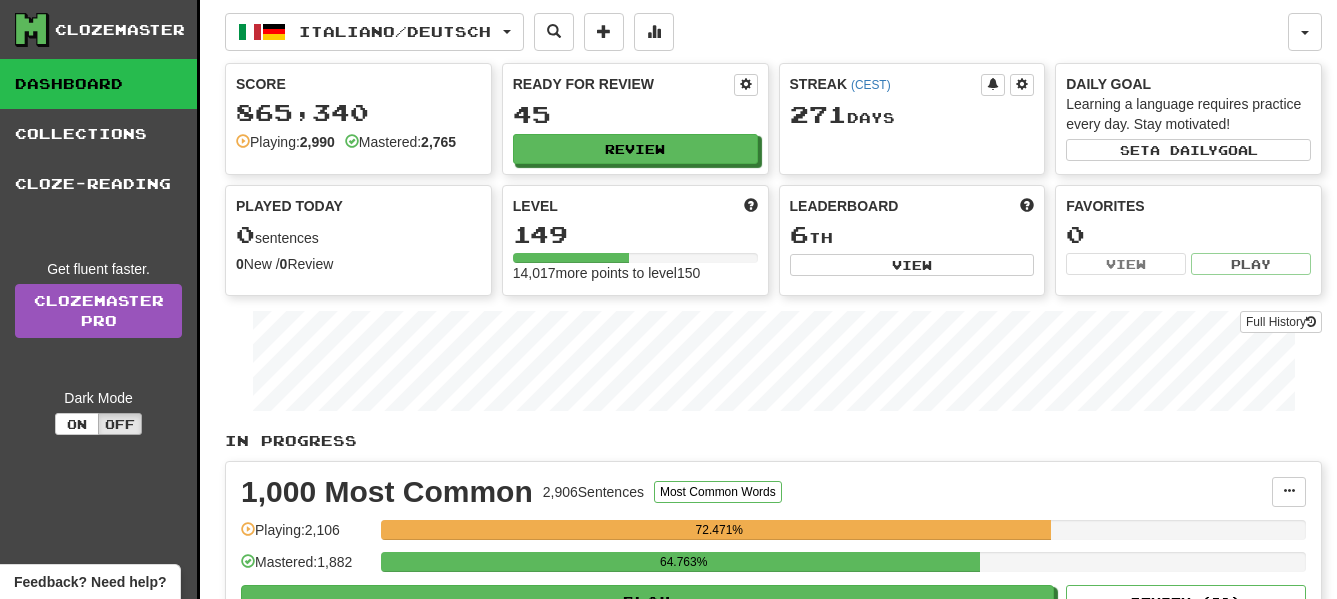 scroll, scrollTop: 0, scrollLeft: 0, axis: both 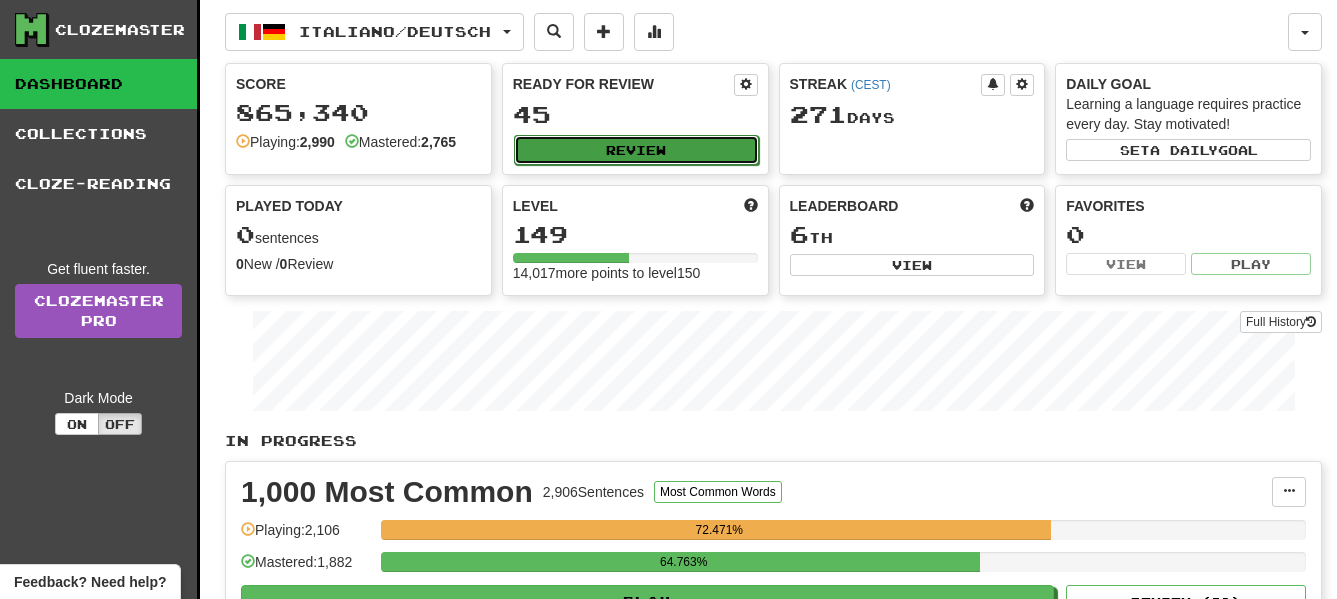 click on "Review" at bounding box center (636, 150) 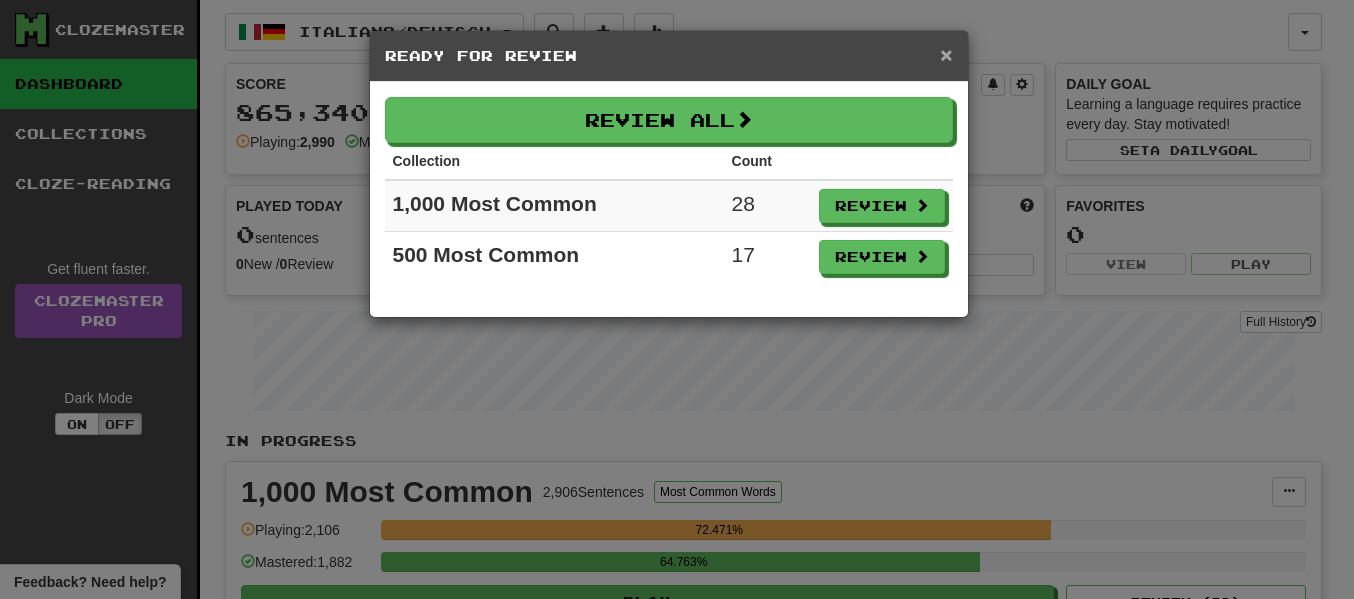 click on "×" at bounding box center [946, 54] 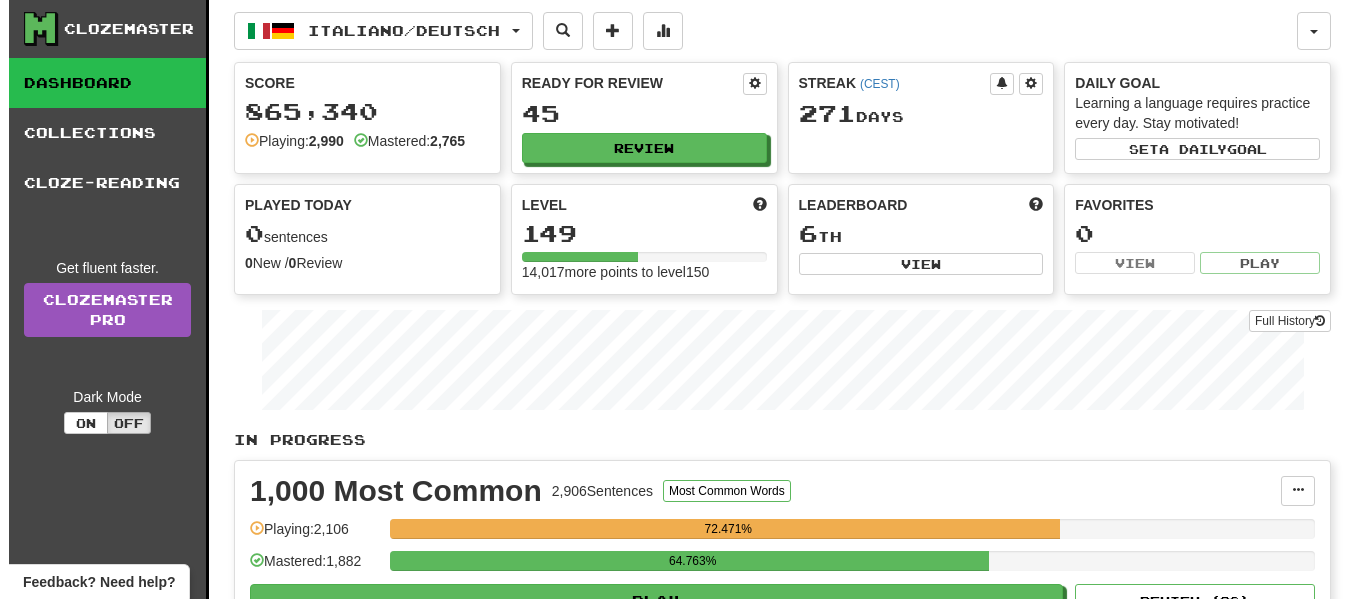 scroll, scrollTop: 0, scrollLeft: 0, axis: both 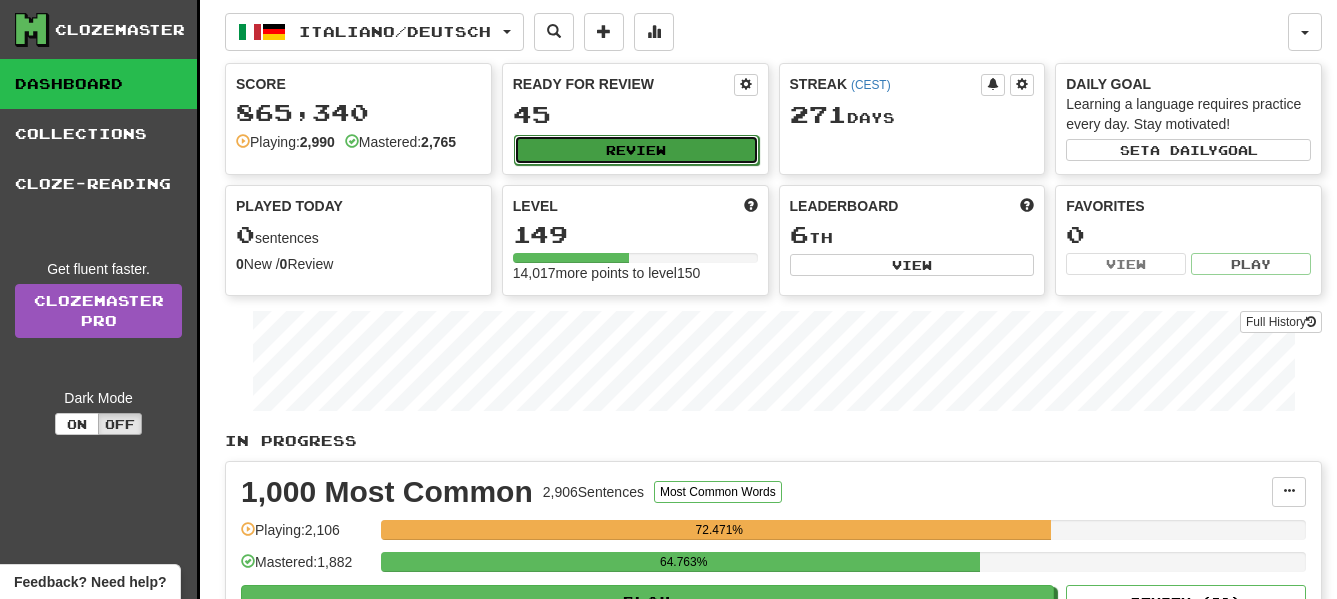 click on "Review" at bounding box center [636, 150] 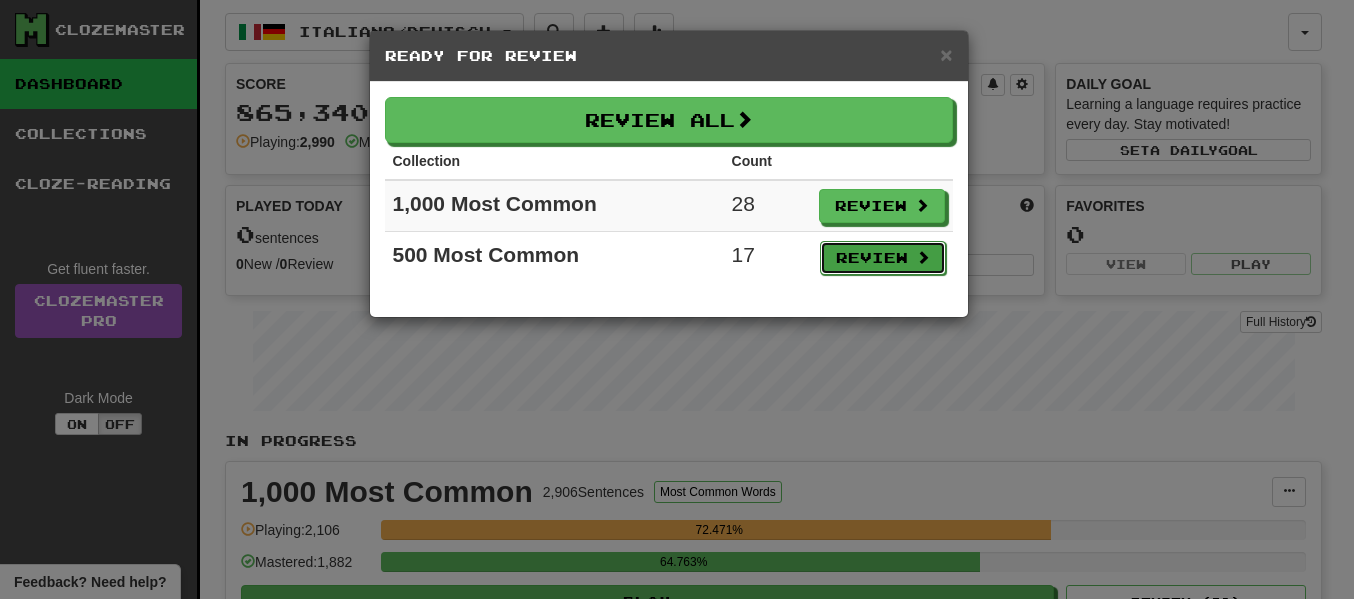 click on "Review" at bounding box center (883, 258) 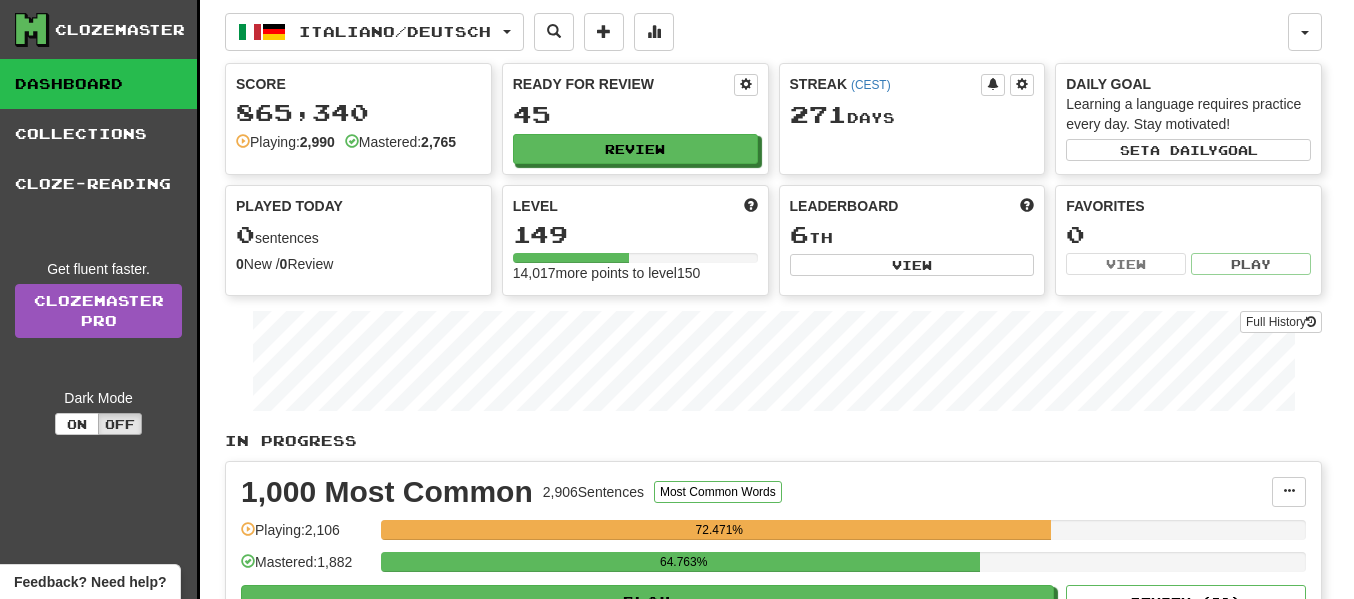 select on "**" 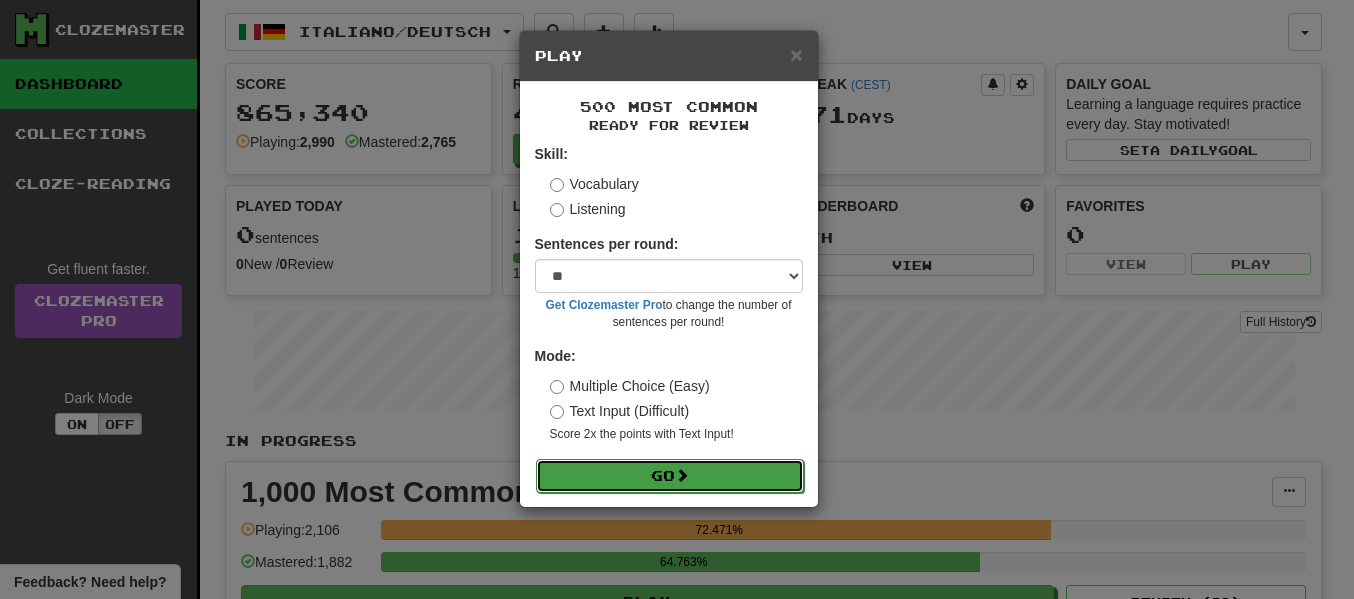 click on "Go" at bounding box center (670, 476) 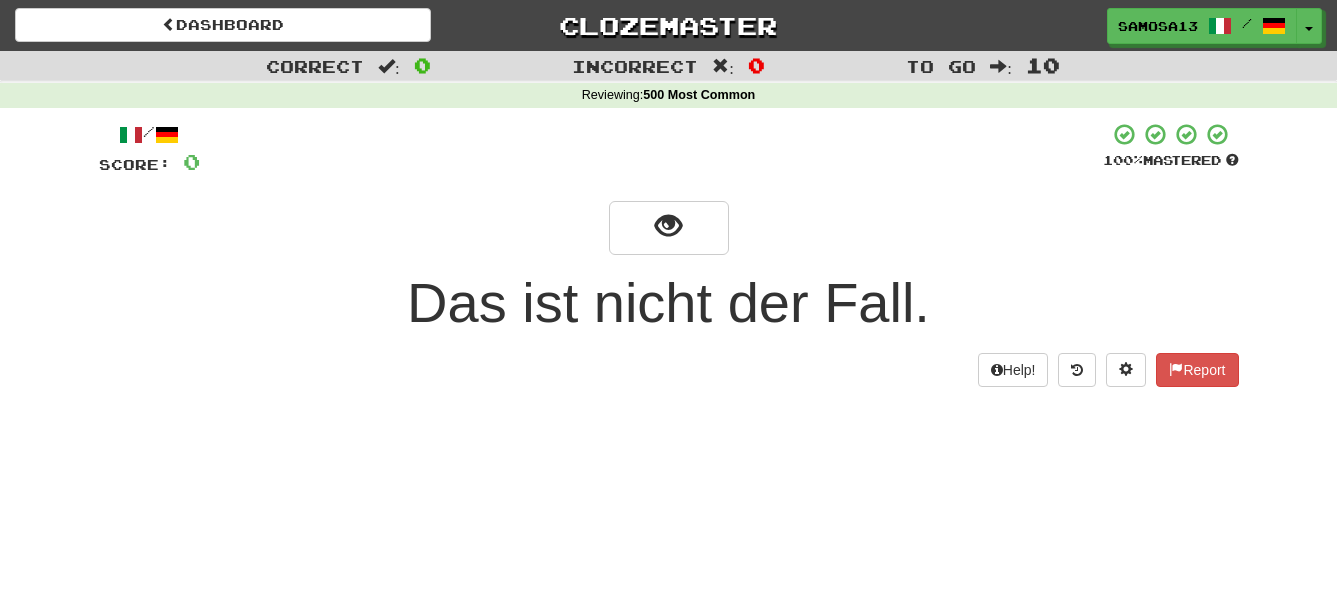 scroll, scrollTop: 0, scrollLeft: 0, axis: both 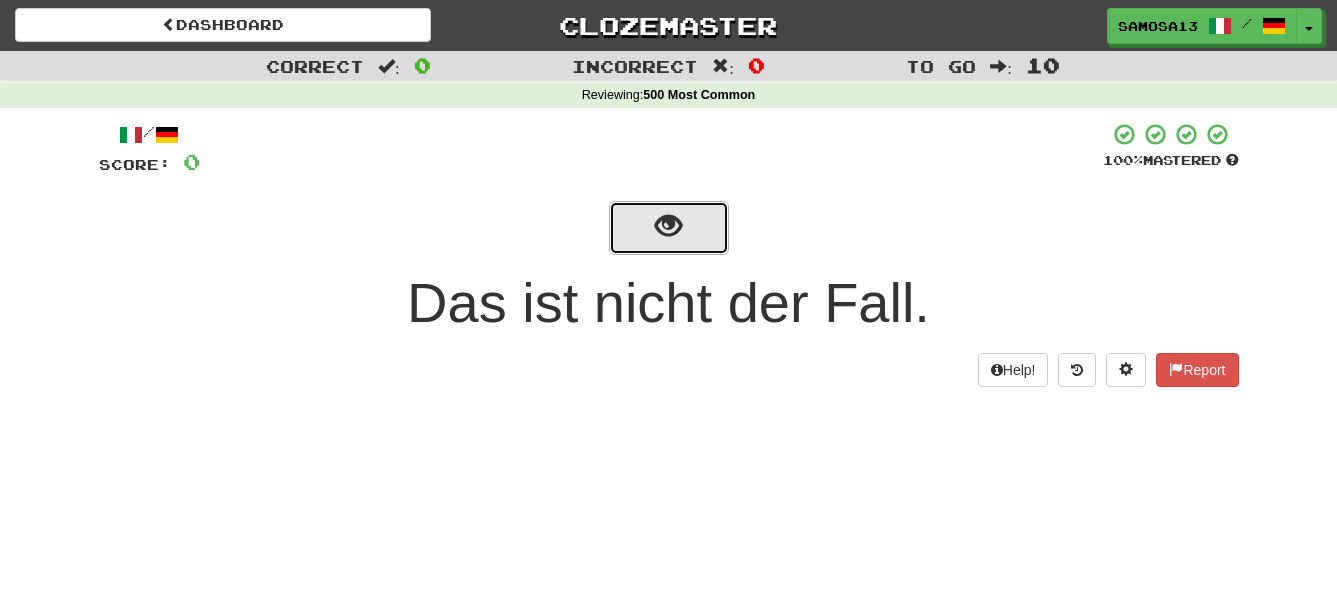 click at bounding box center [668, 226] 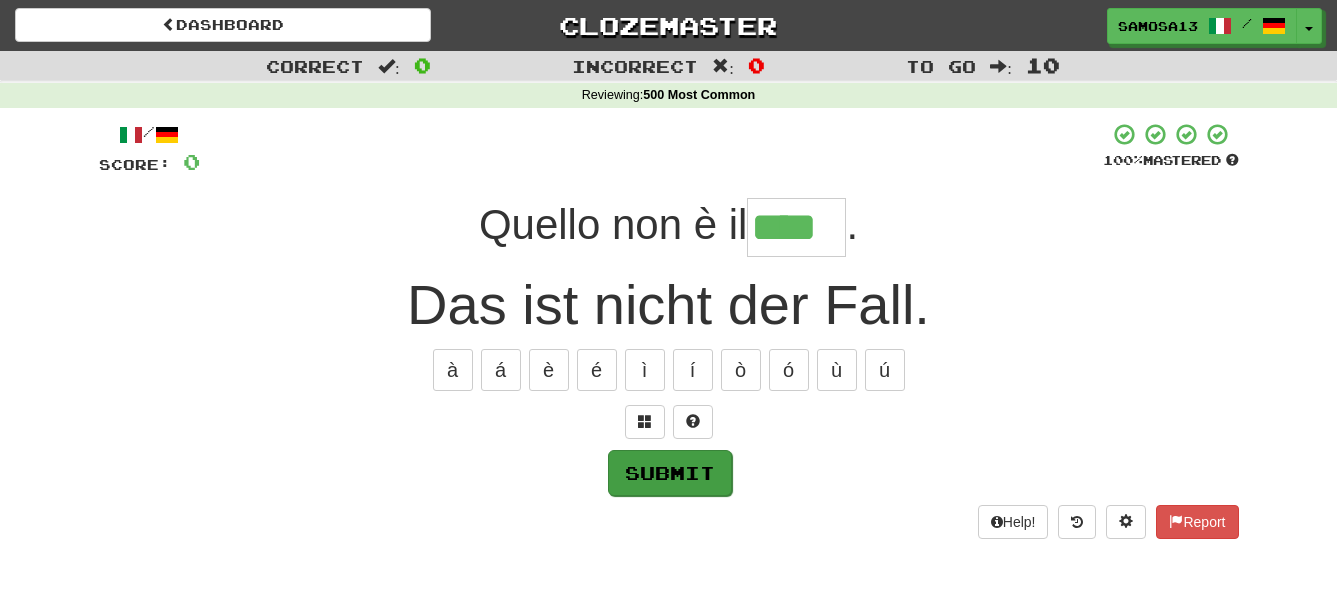 type on "****" 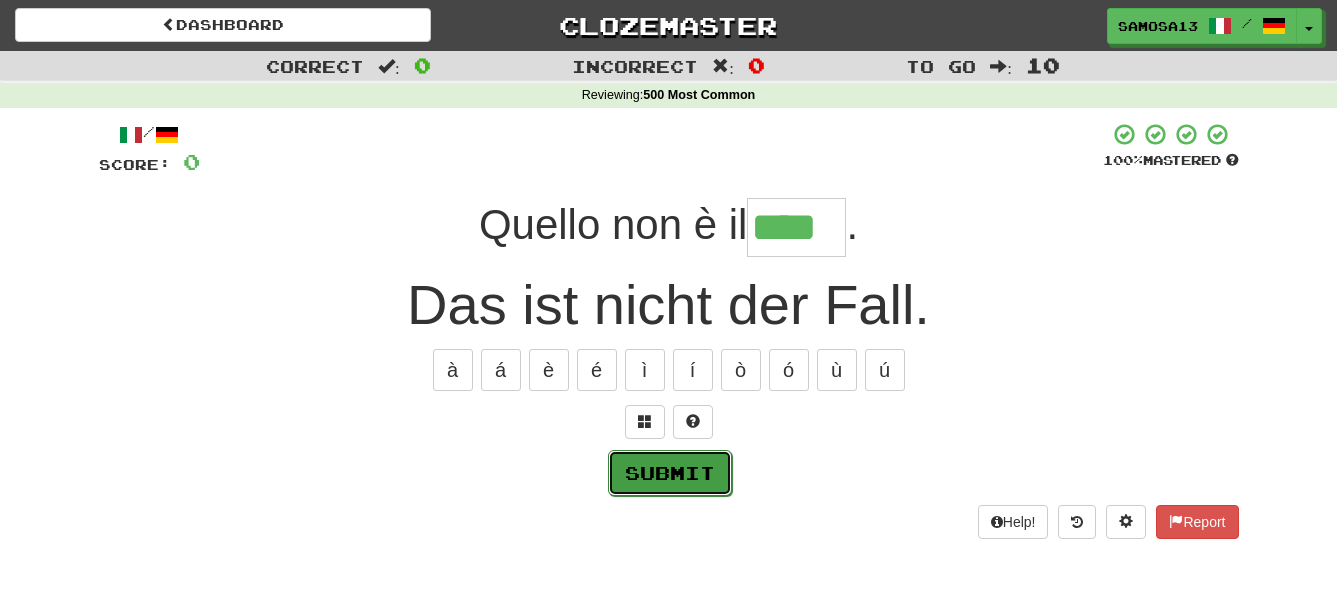 click on "Submit" at bounding box center [670, 473] 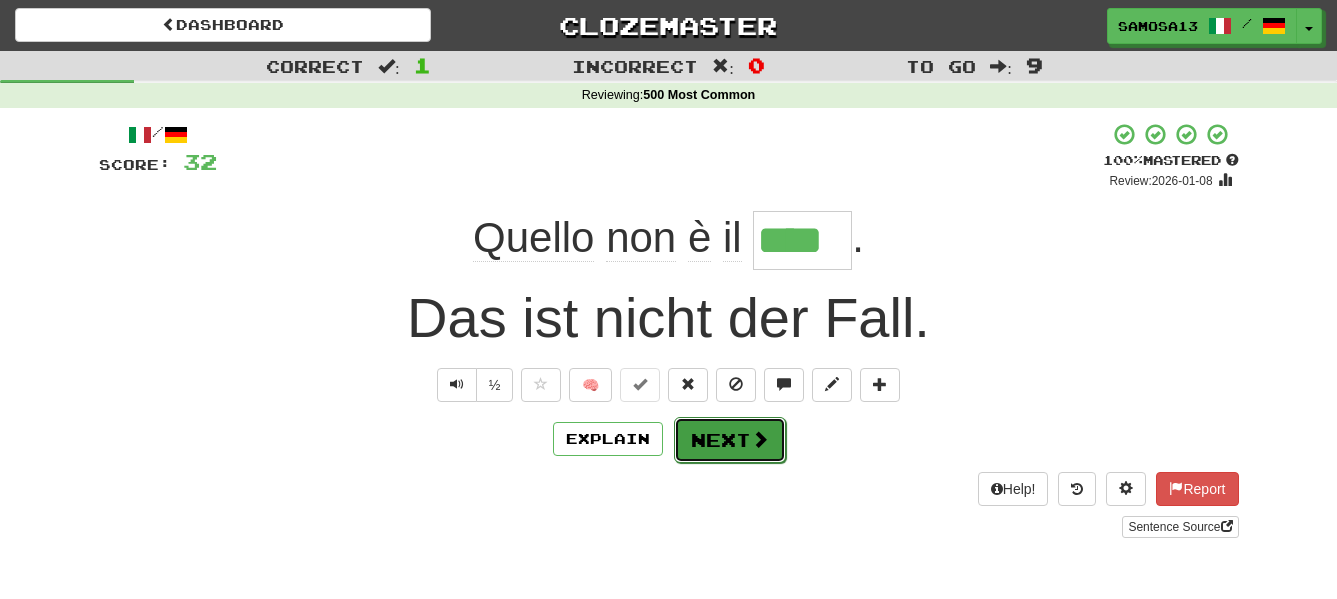click on "Next" at bounding box center [730, 440] 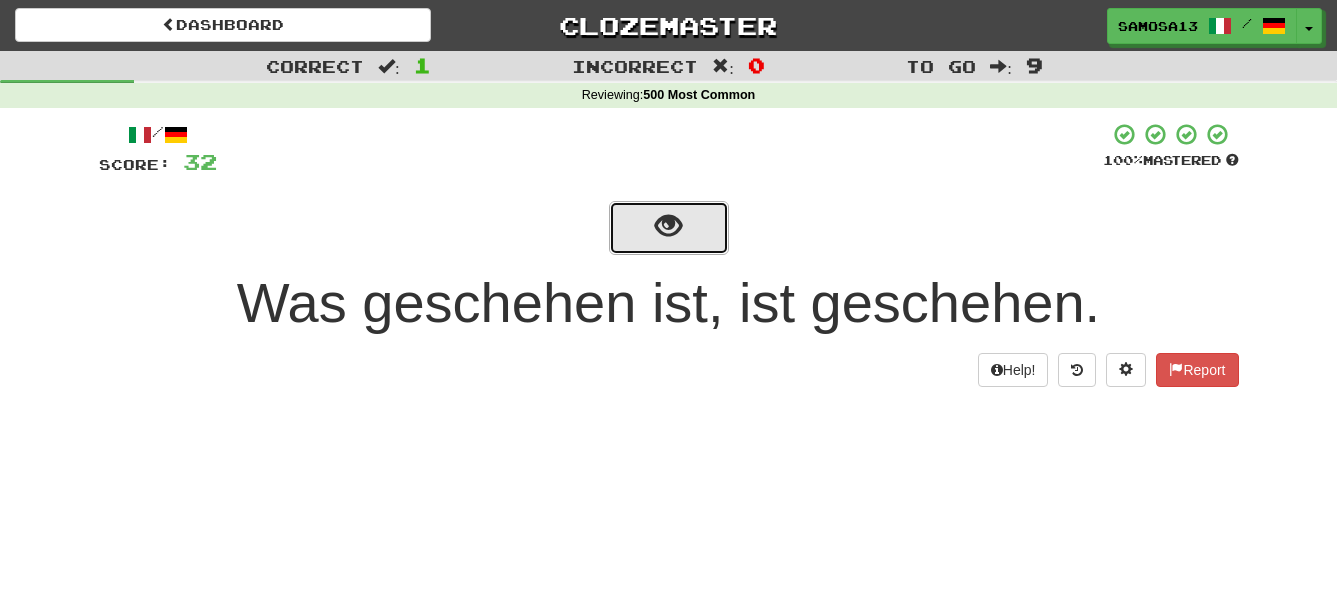click at bounding box center (668, 226) 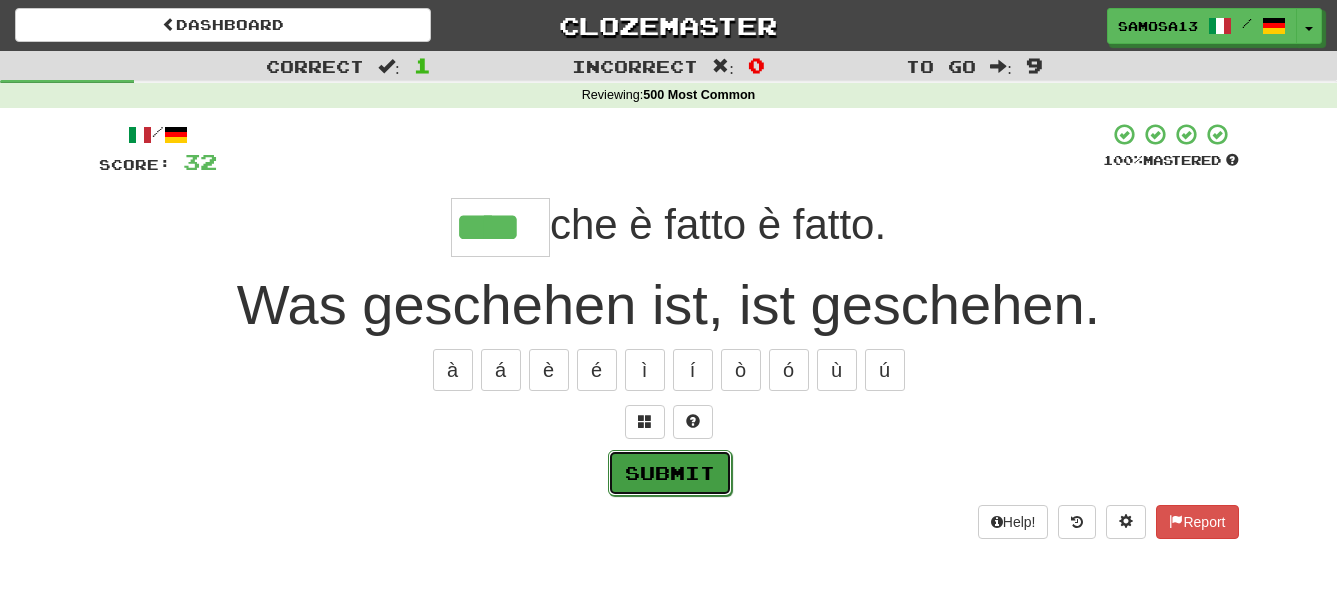 click on "Submit" at bounding box center [670, 473] 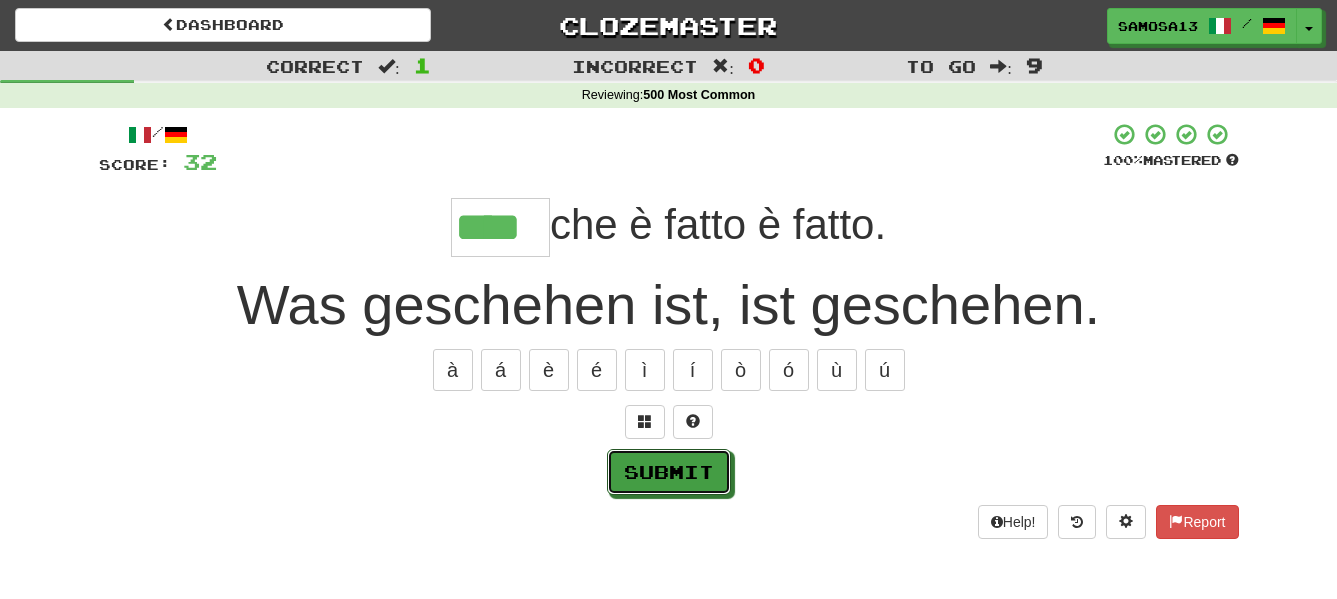 type on "****" 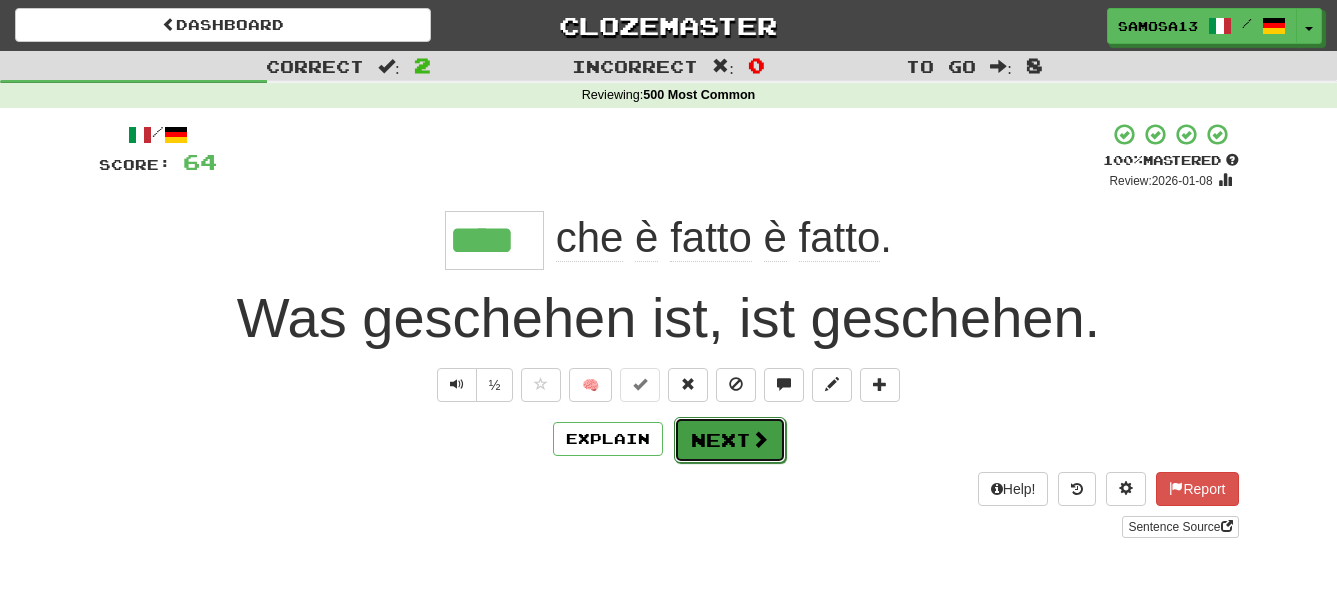 click on "Next" at bounding box center (730, 440) 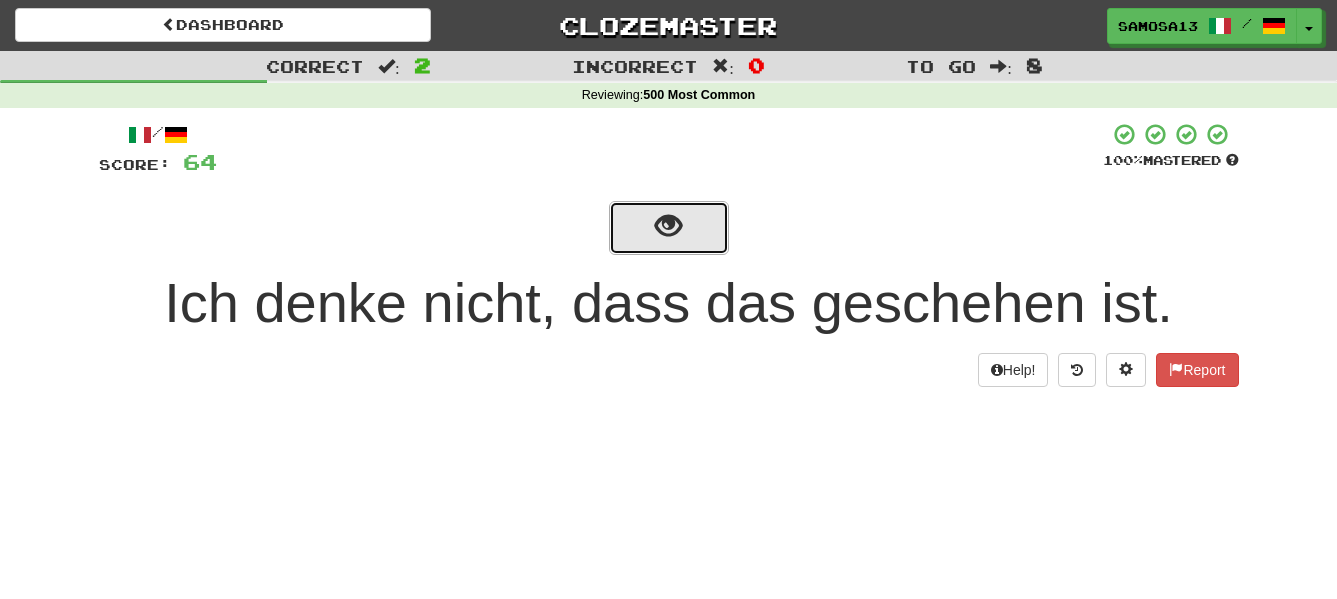 click at bounding box center (668, 226) 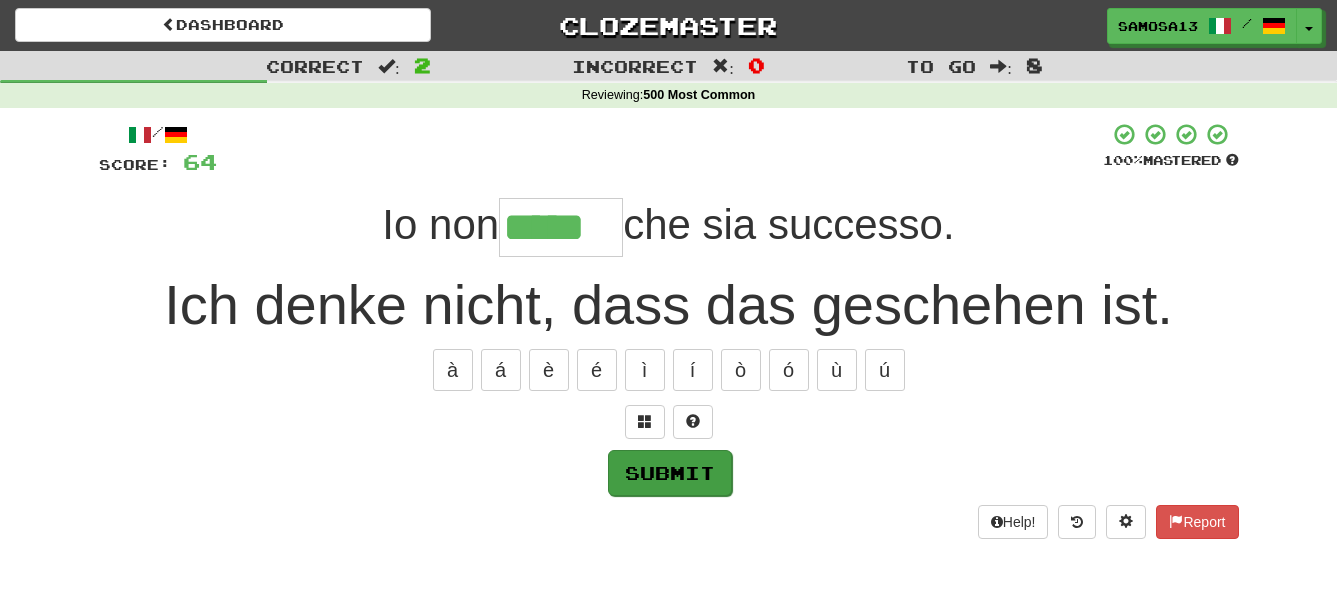 type on "*****" 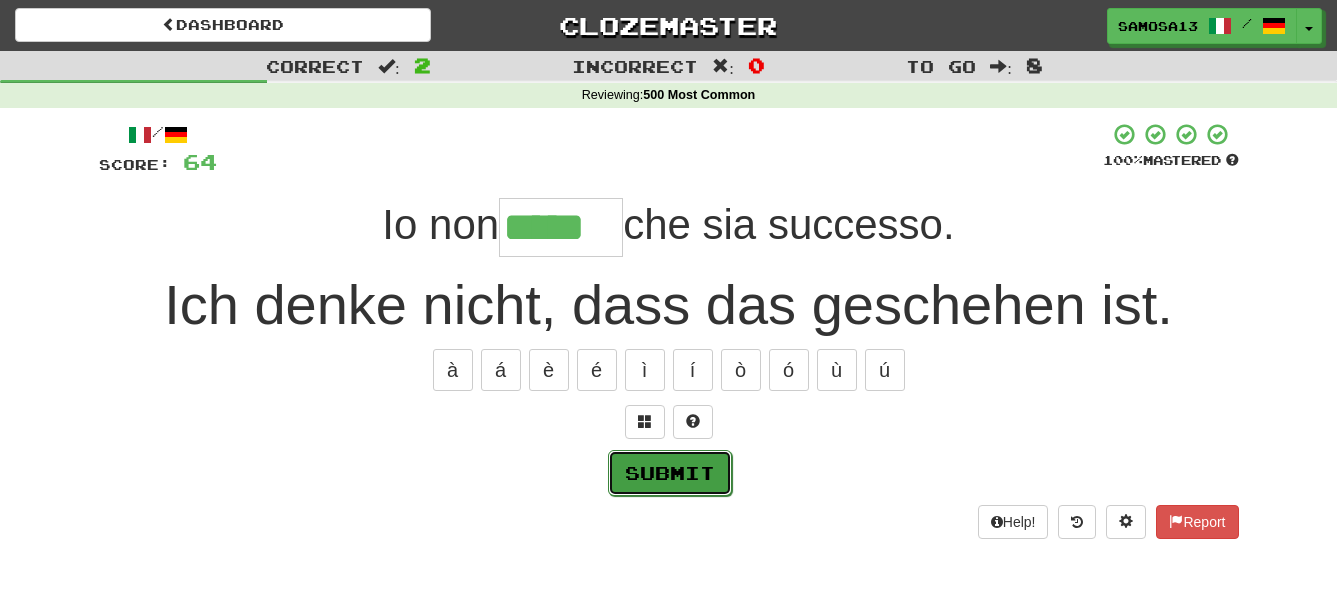 click on "Submit" at bounding box center (670, 473) 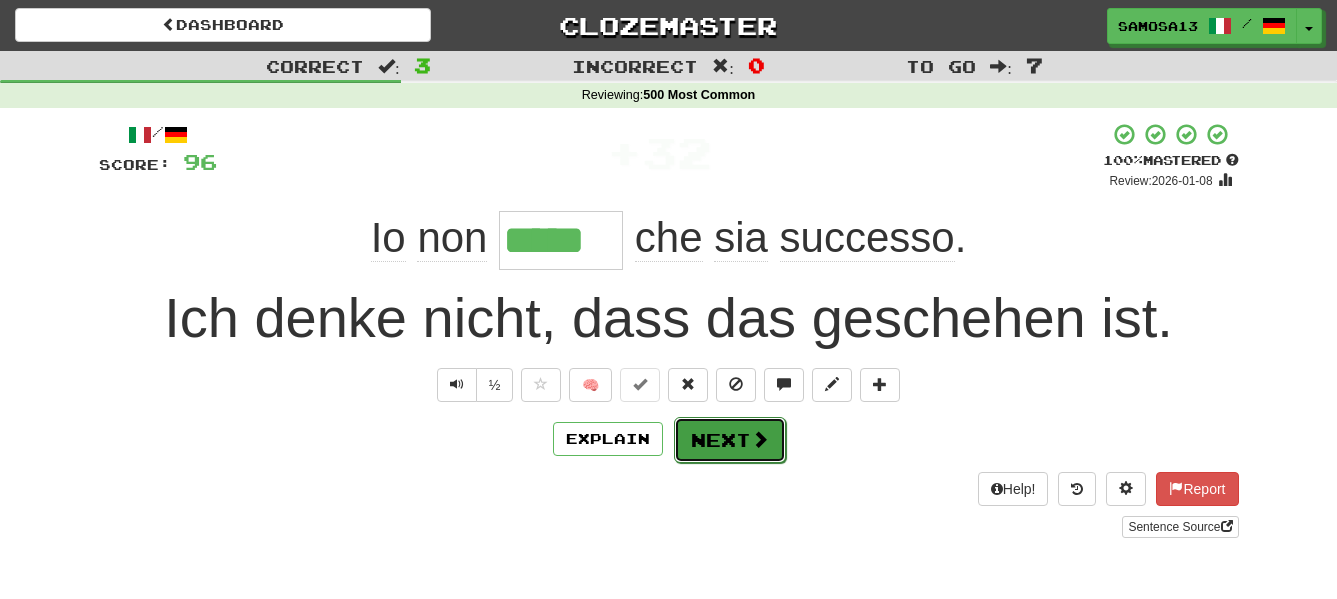 click on "Next" at bounding box center (730, 440) 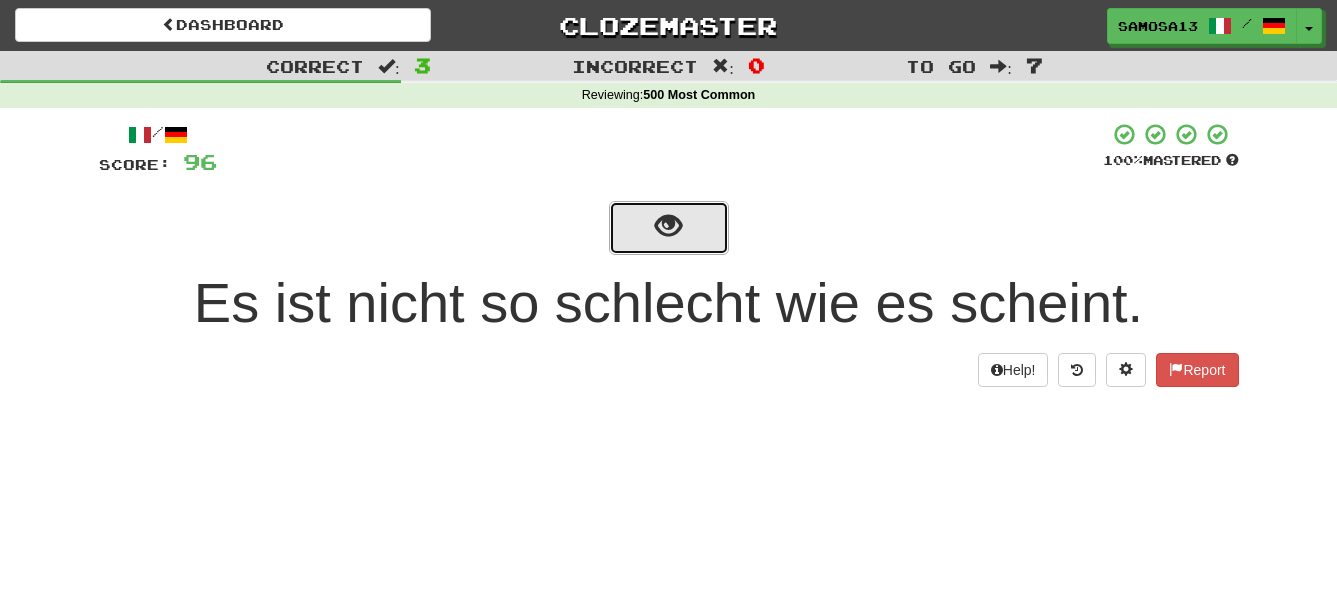 click at bounding box center [669, 228] 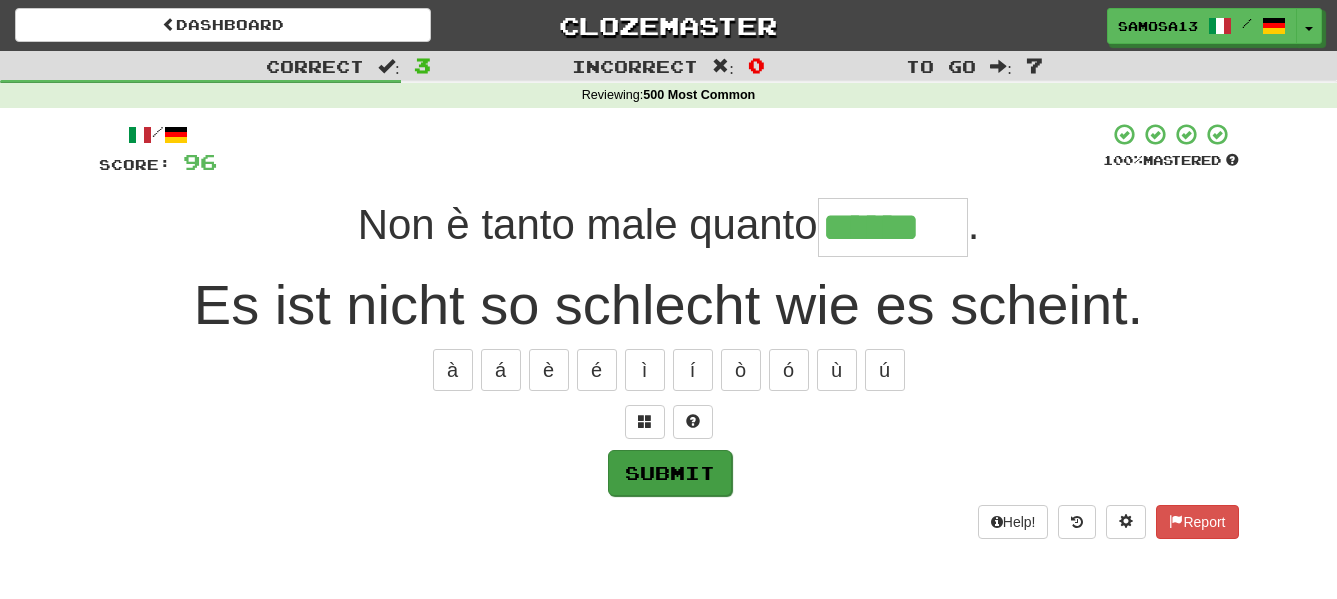 type on "******" 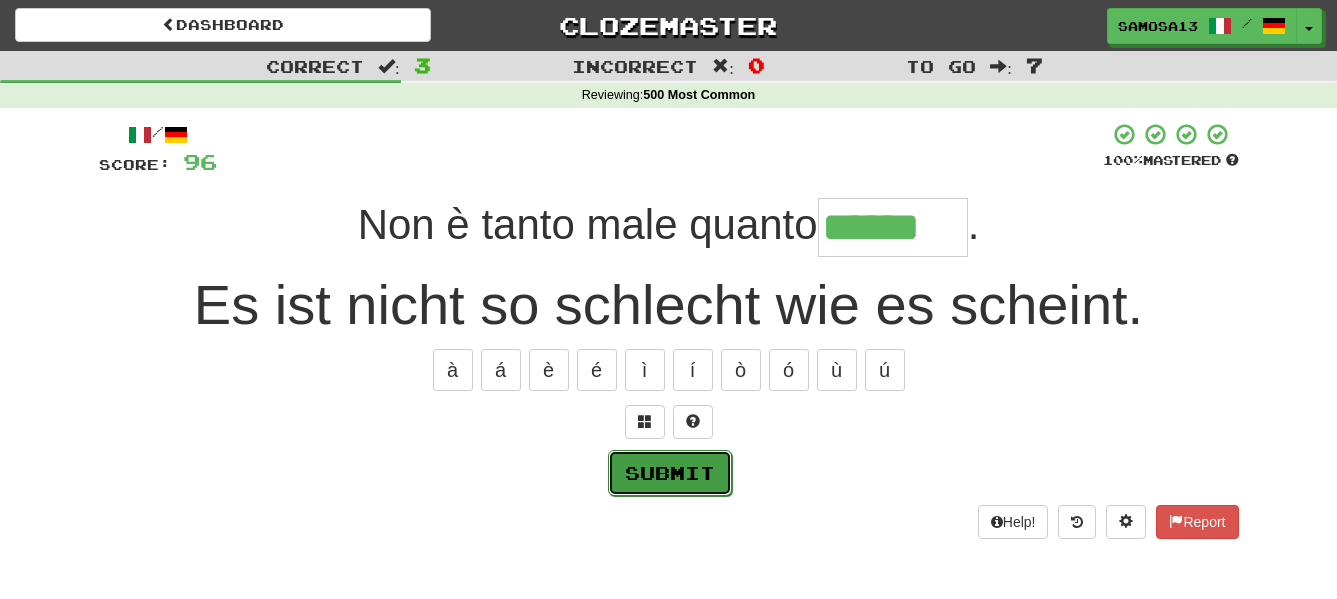 click on "Submit" at bounding box center [670, 473] 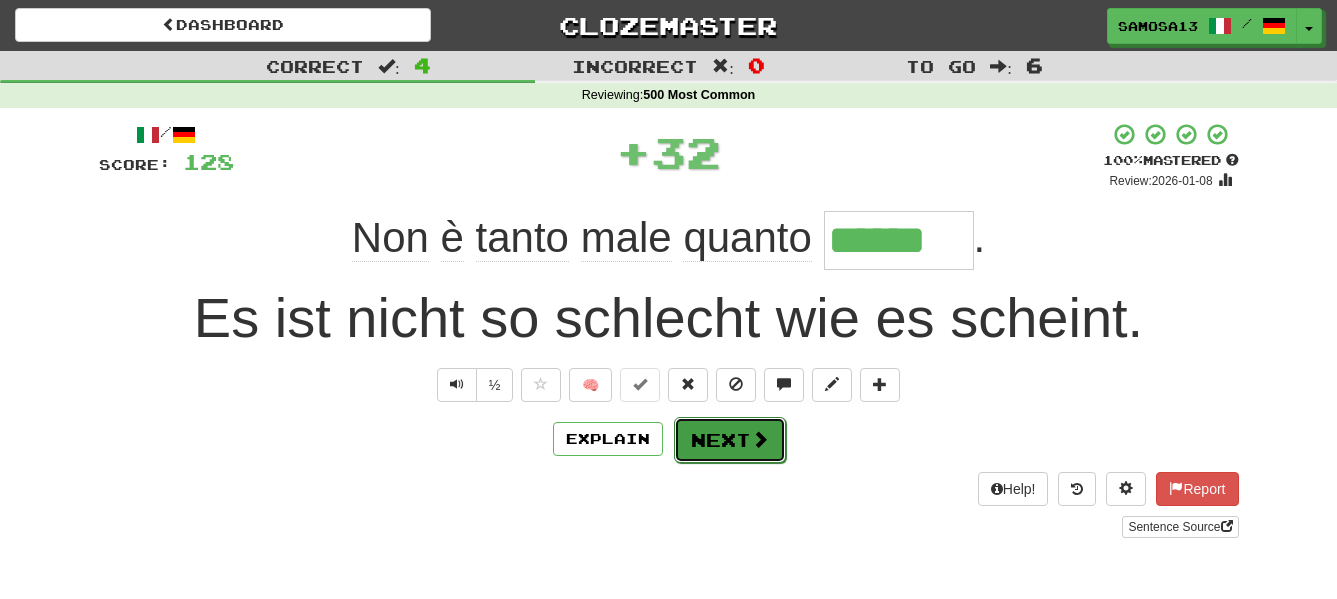 click on "Next" at bounding box center (730, 440) 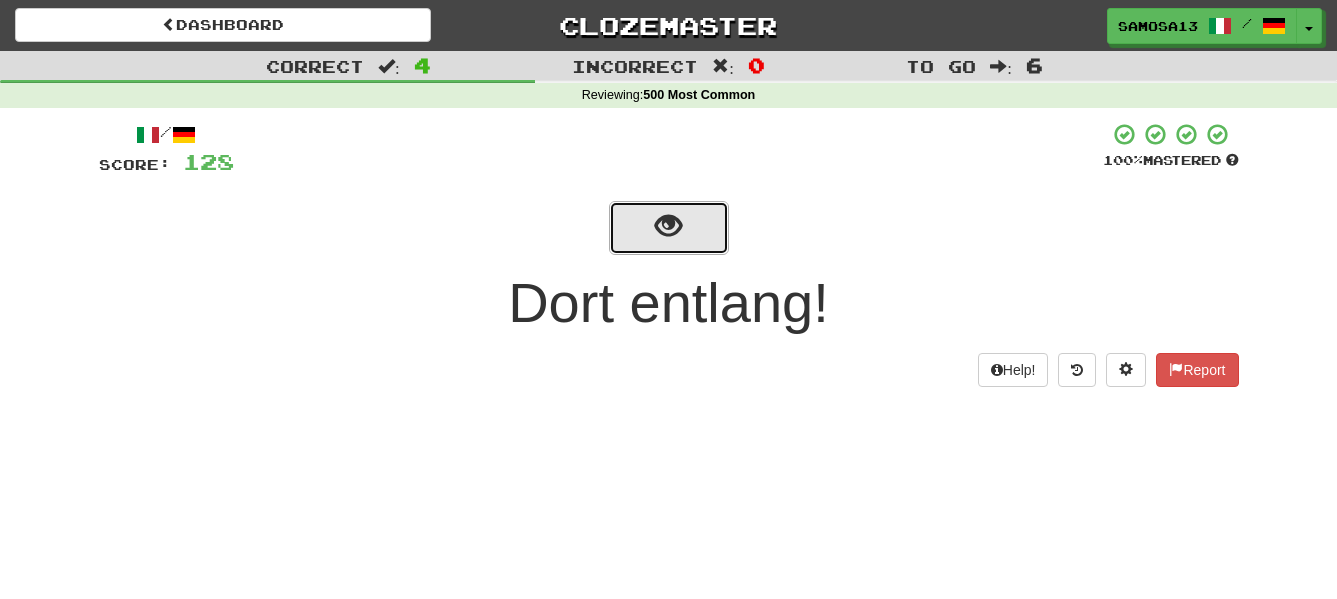 click at bounding box center [669, 228] 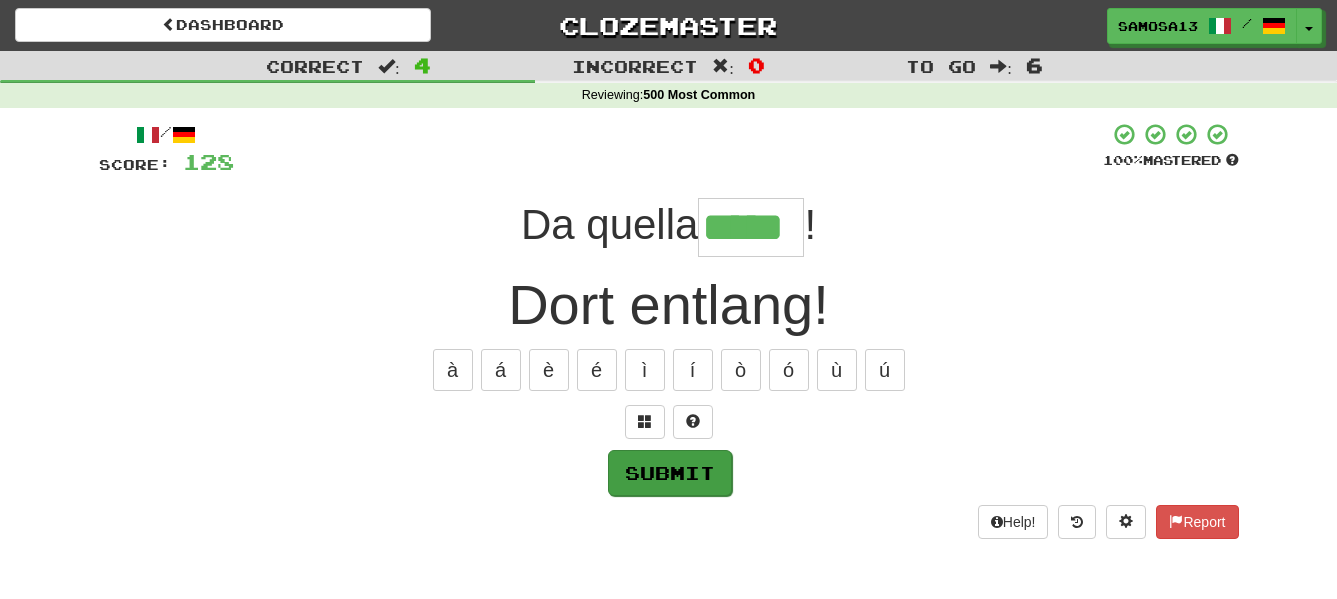 type on "*****" 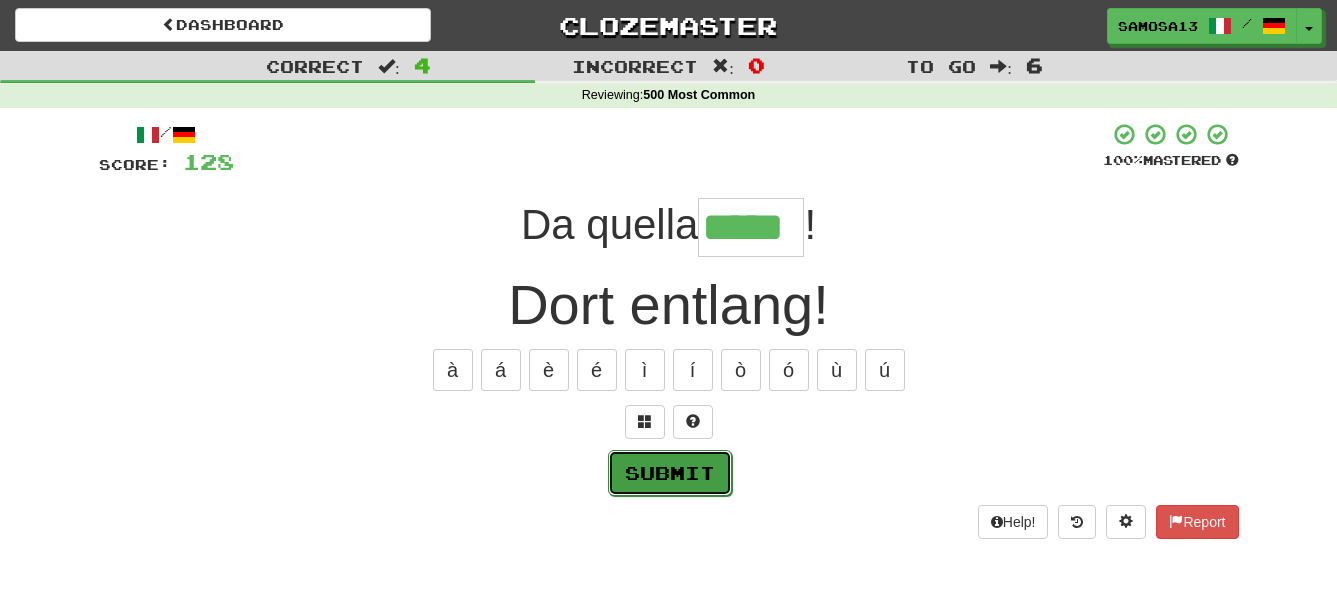 click on "Submit" at bounding box center (670, 473) 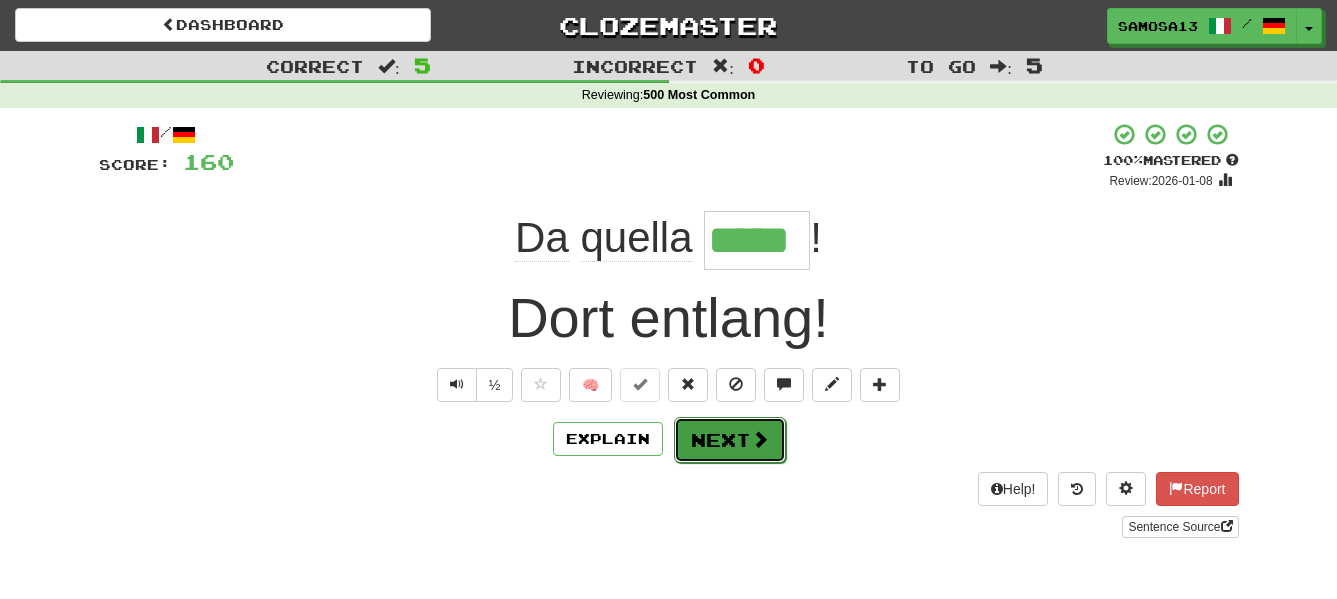 click on "Next" at bounding box center [730, 440] 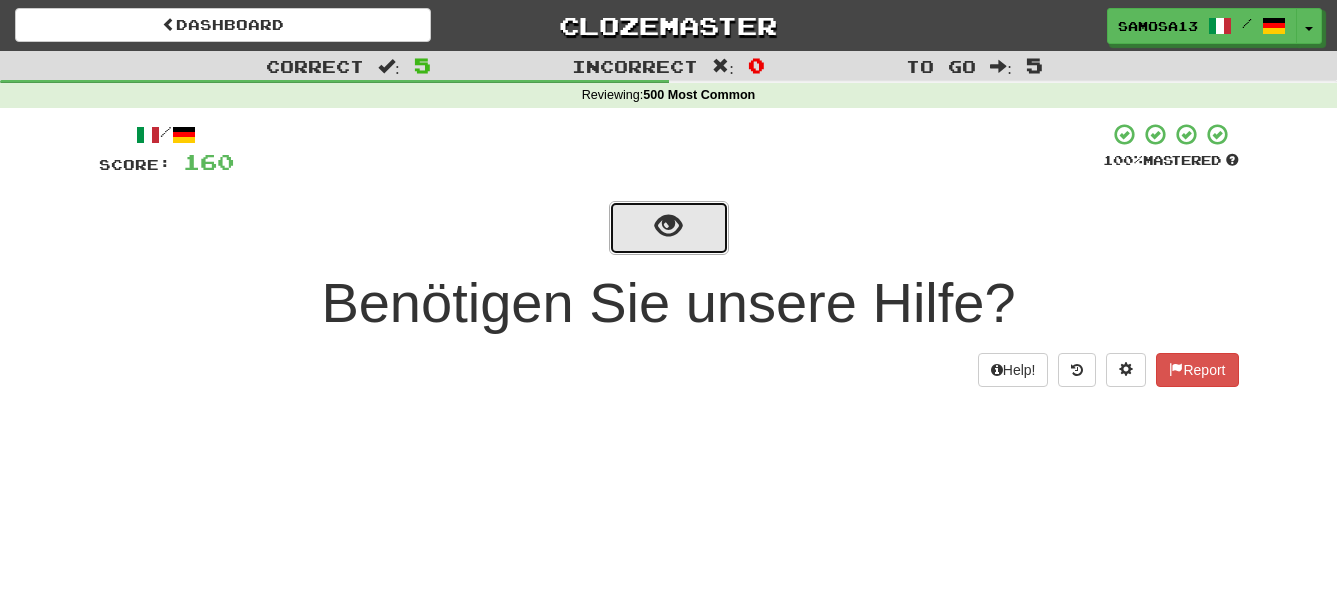 click at bounding box center [668, 226] 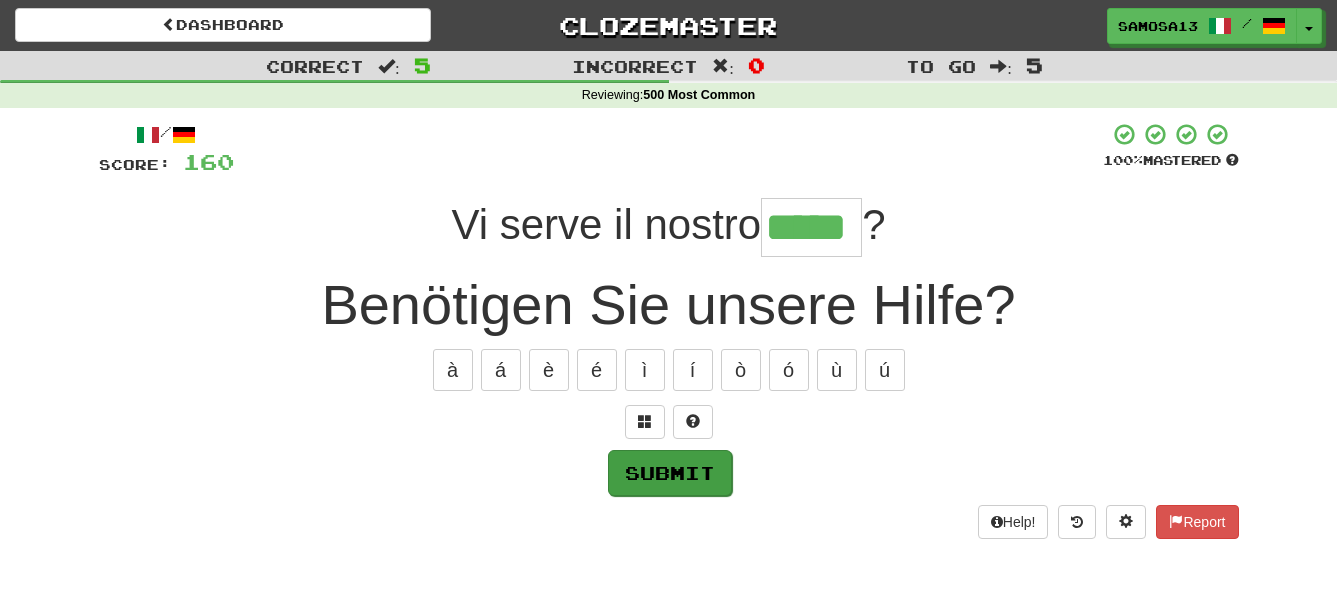 type on "*****" 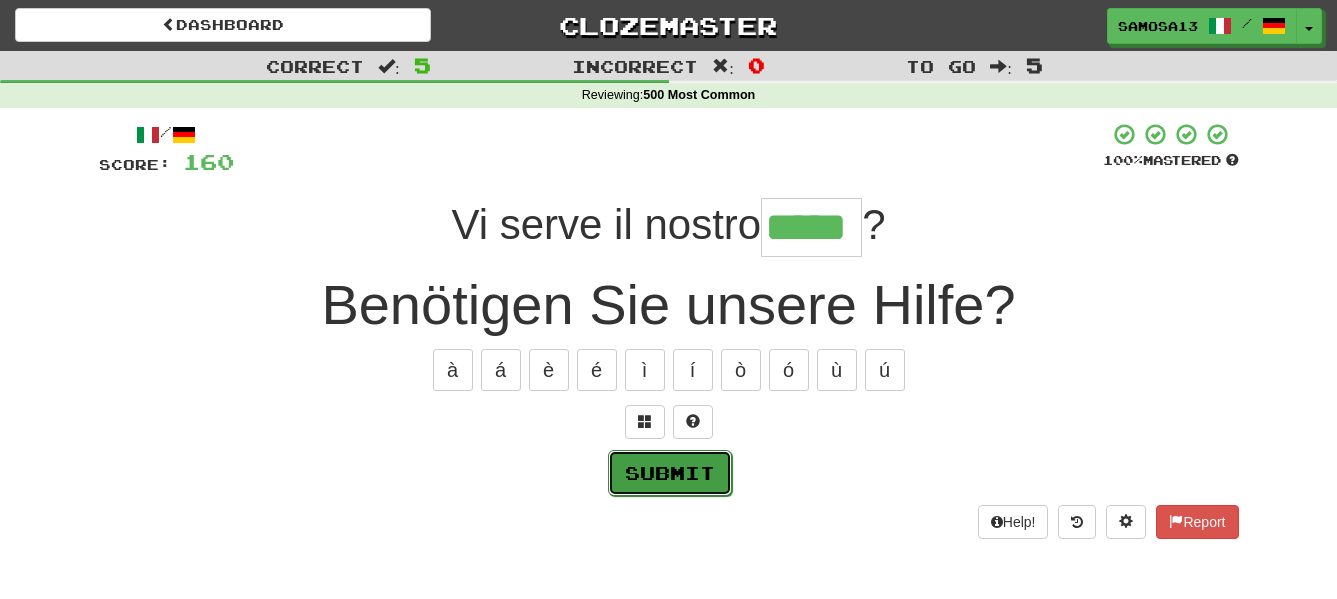 click on "Submit" at bounding box center (670, 473) 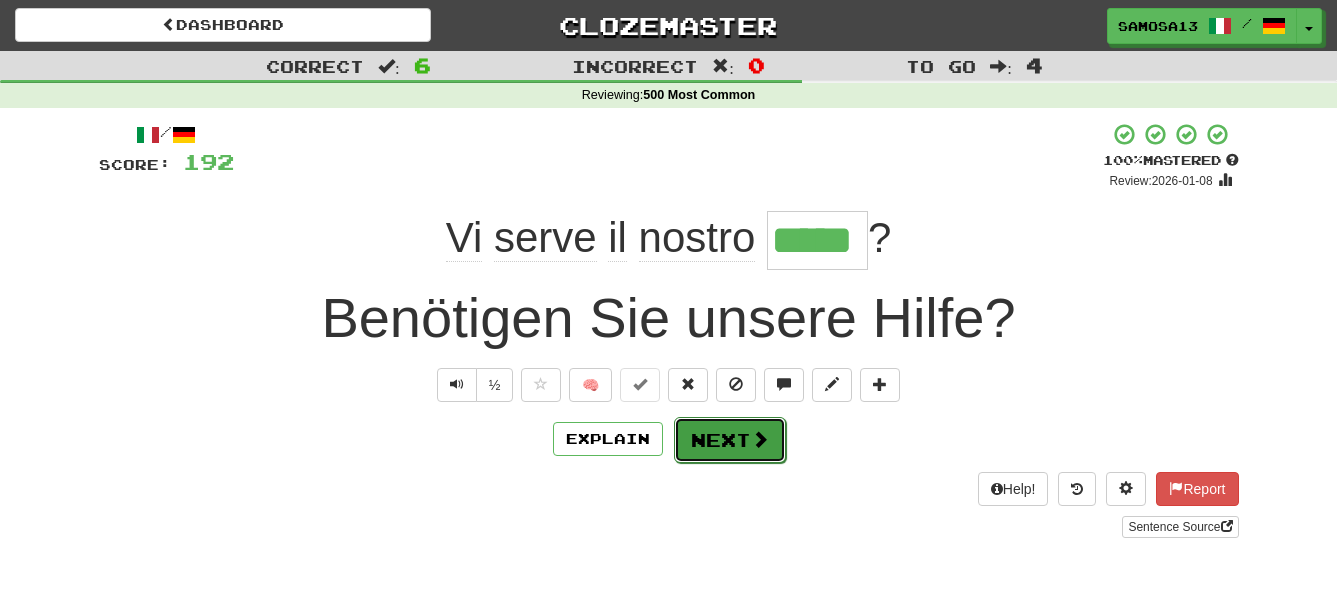click on "Next" at bounding box center (730, 440) 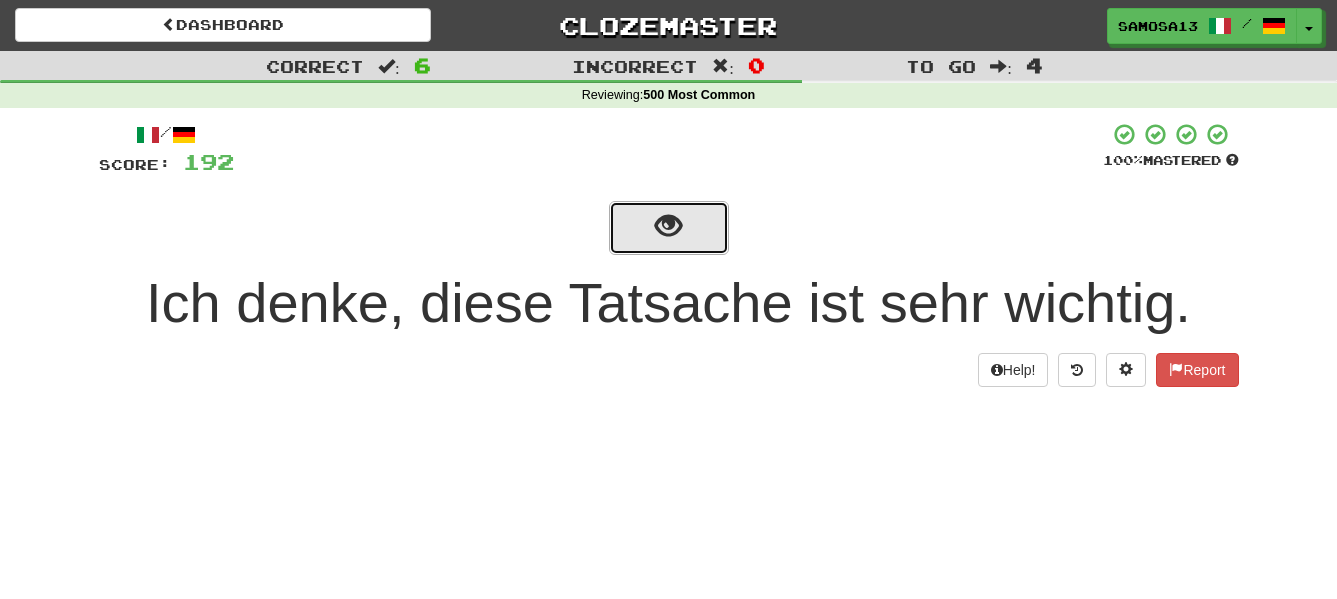 click at bounding box center [668, 226] 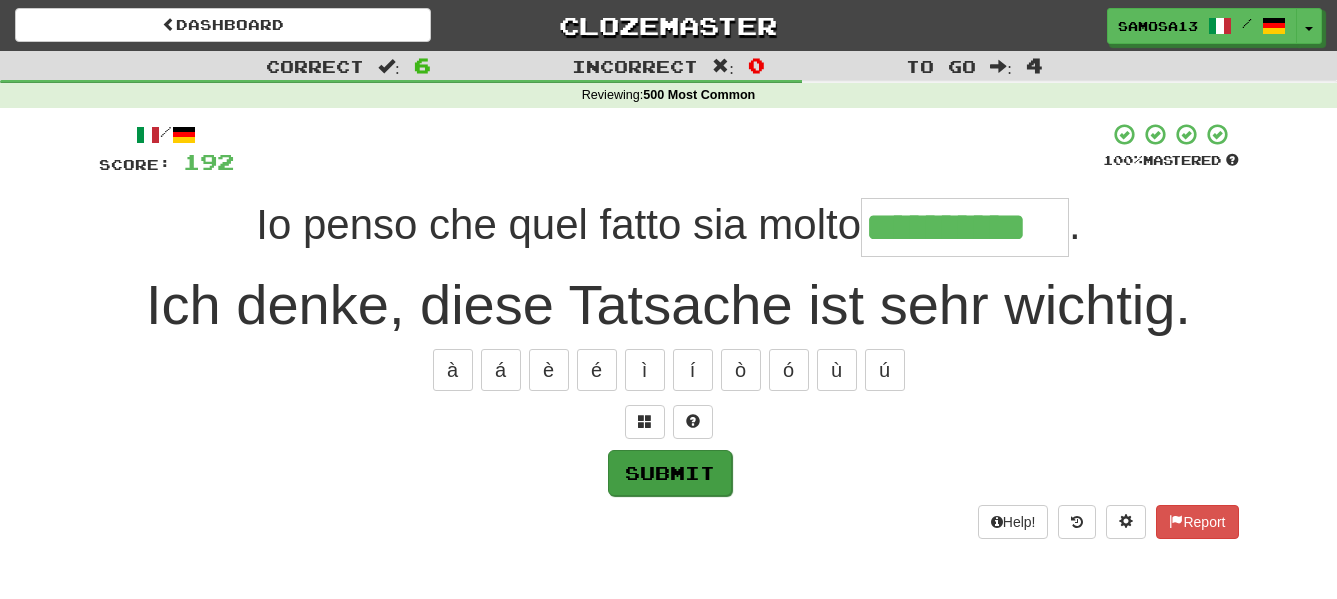 type on "**********" 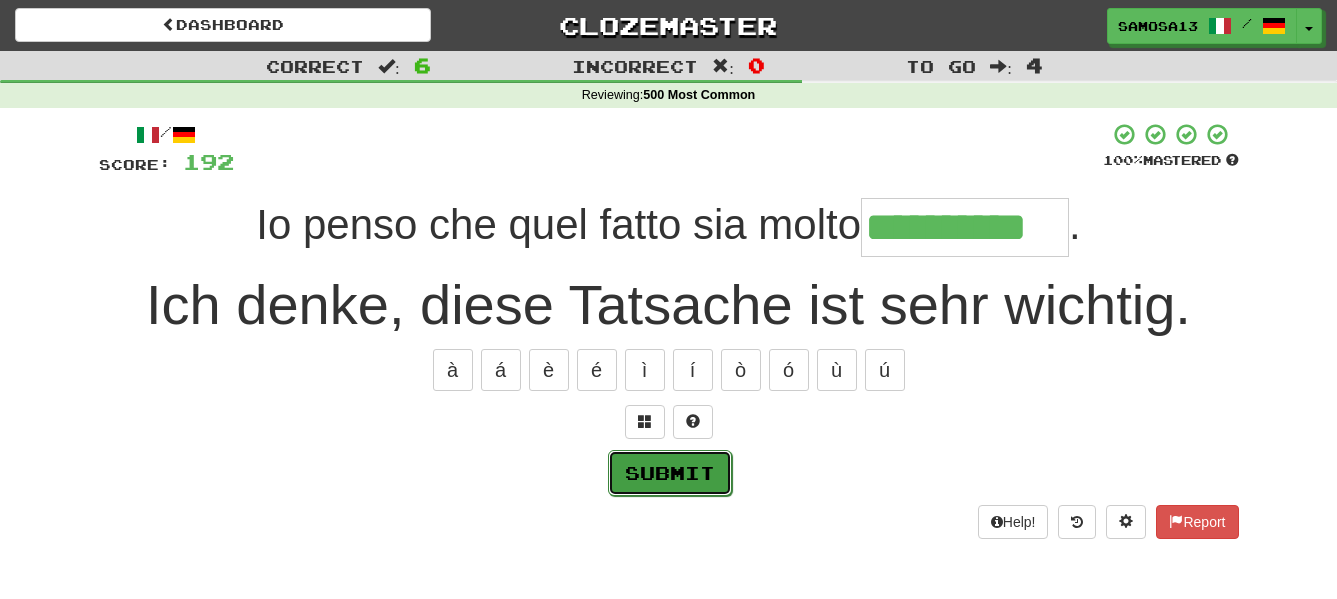 click on "Submit" at bounding box center (670, 473) 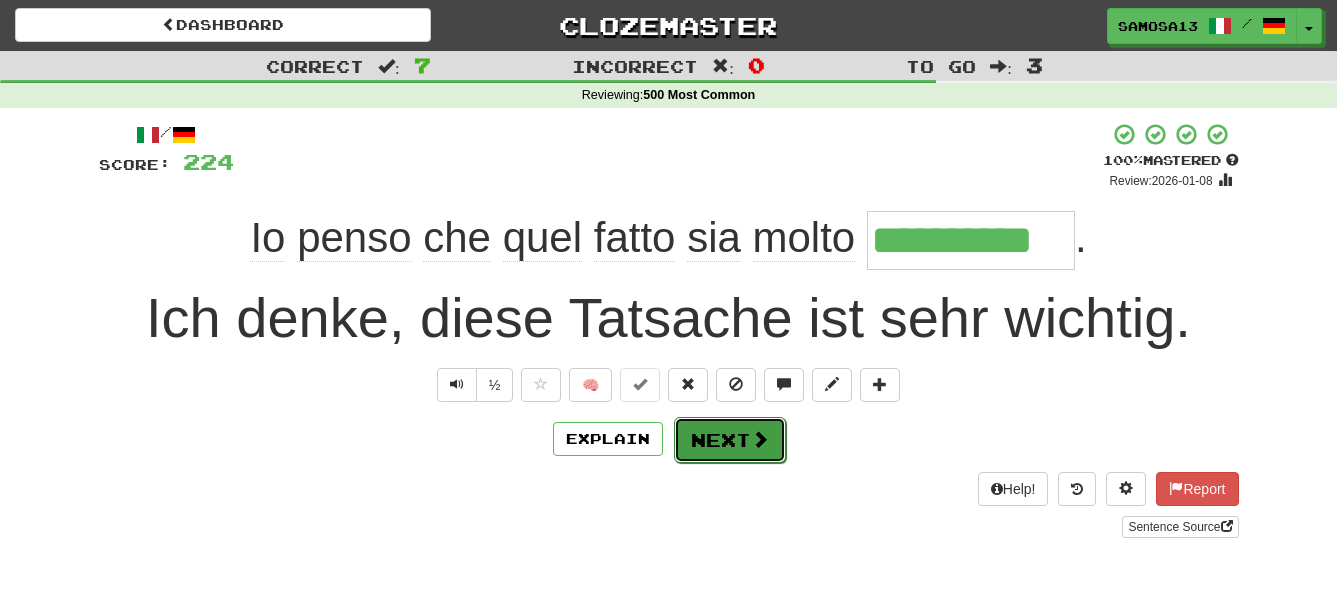 click at bounding box center (760, 439) 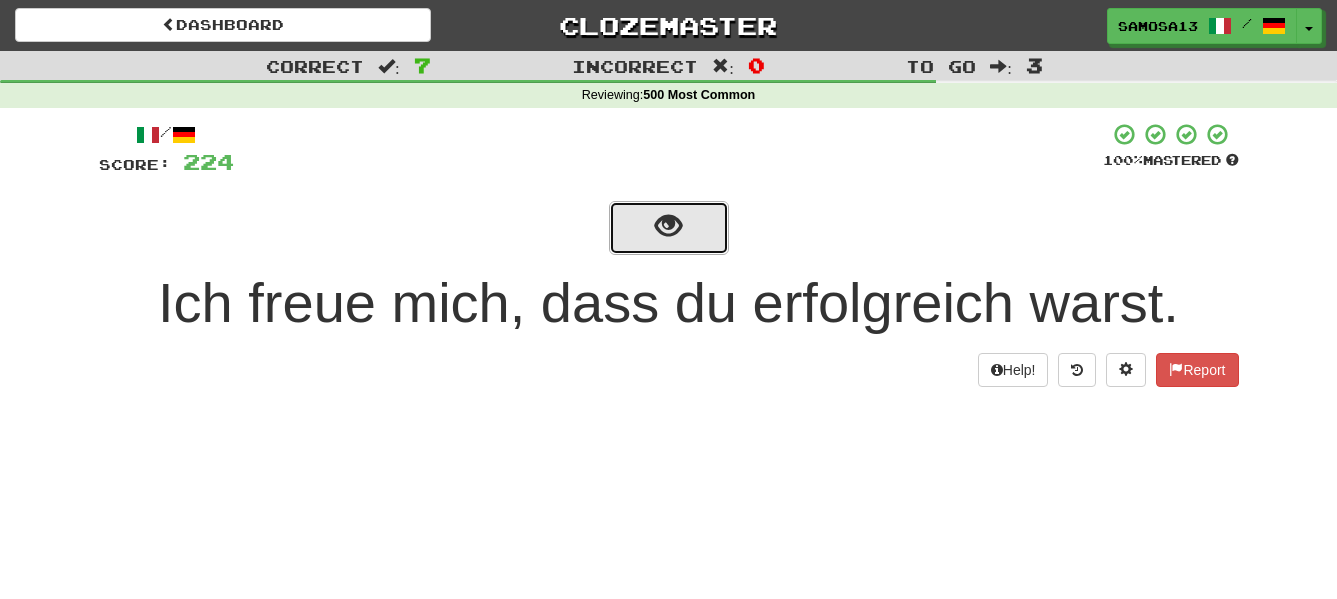 click at bounding box center [669, 228] 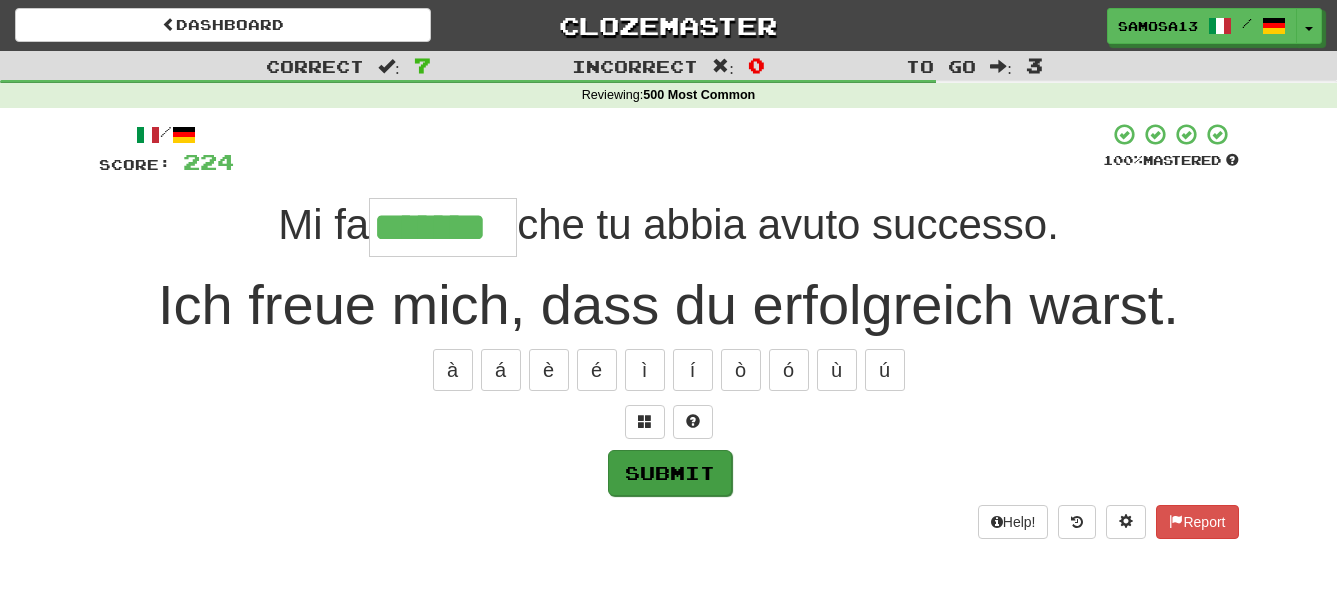 type on "*******" 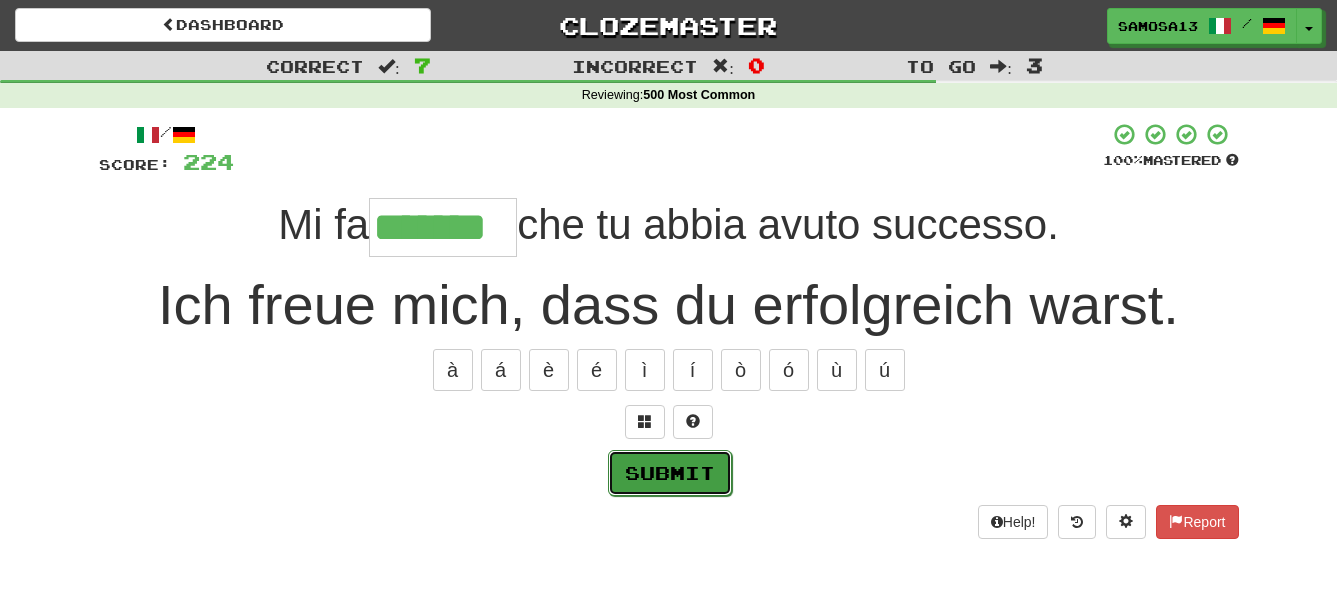 click on "Submit" at bounding box center [670, 473] 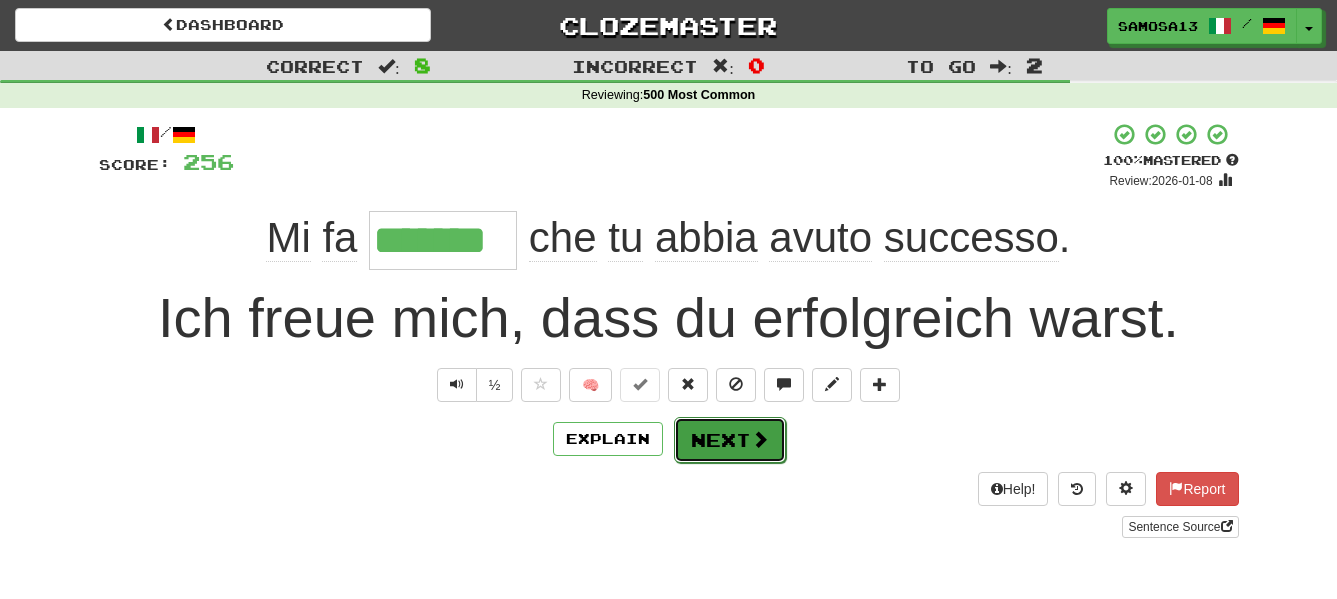 click on "Next" at bounding box center [730, 440] 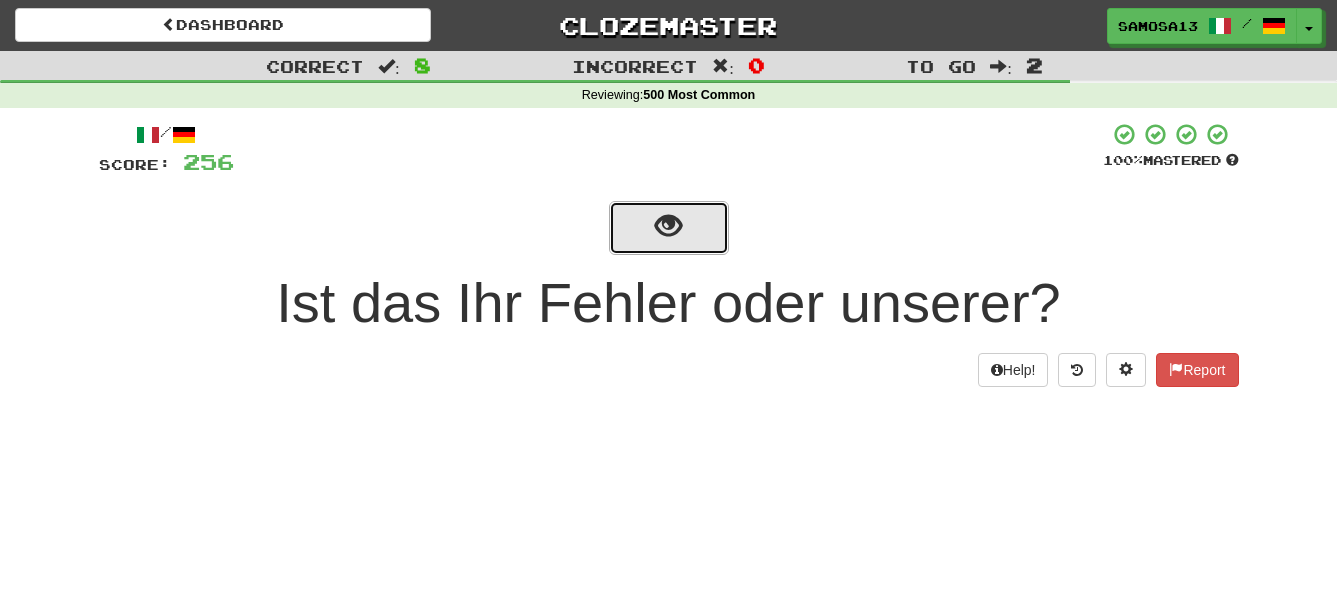click at bounding box center [668, 226] 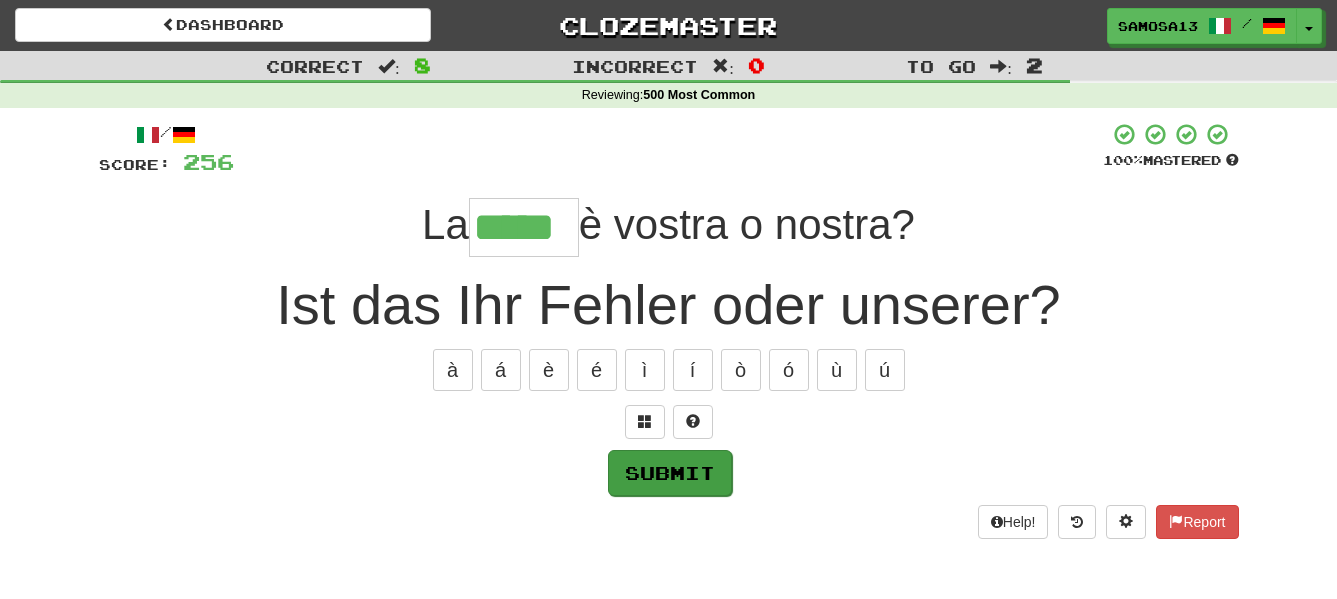 type on "*****" 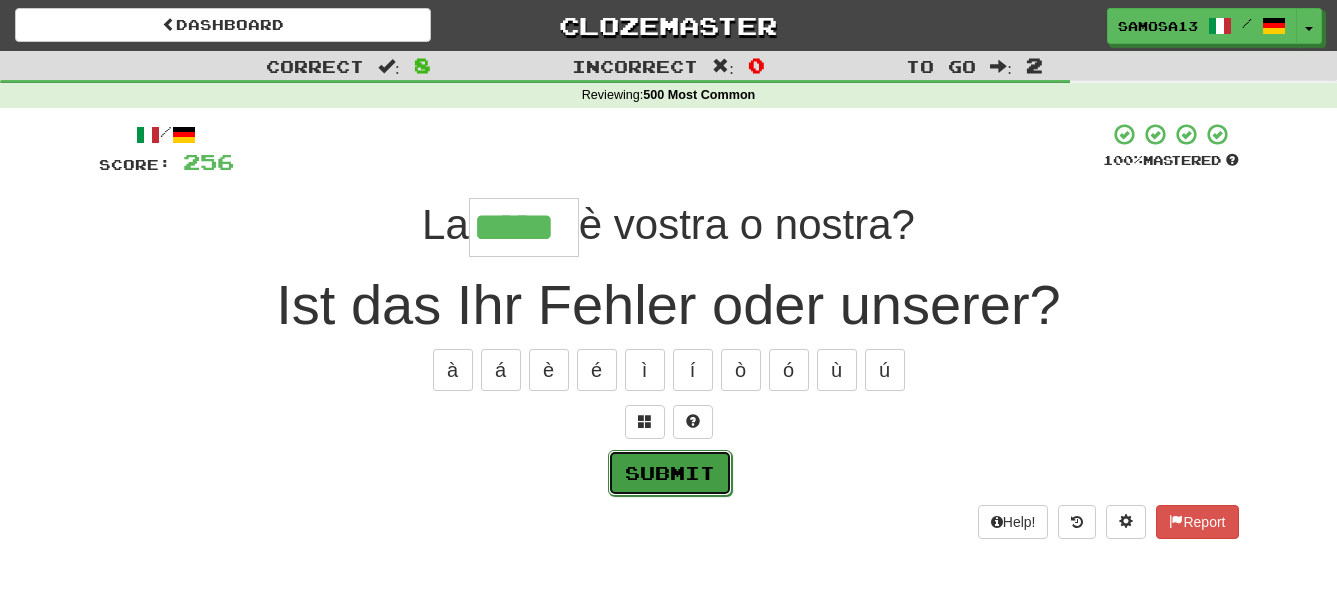 click on "Submit" at bounding box center [670, 473] 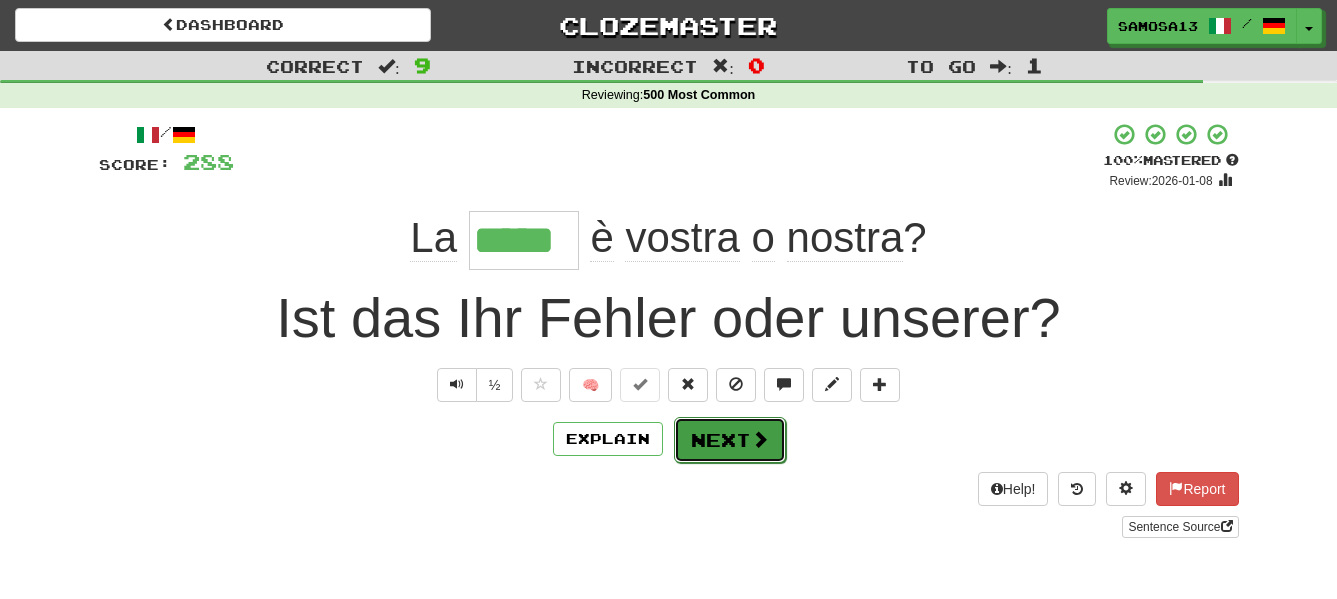 click on "Next" at bounding box center (730, 440) 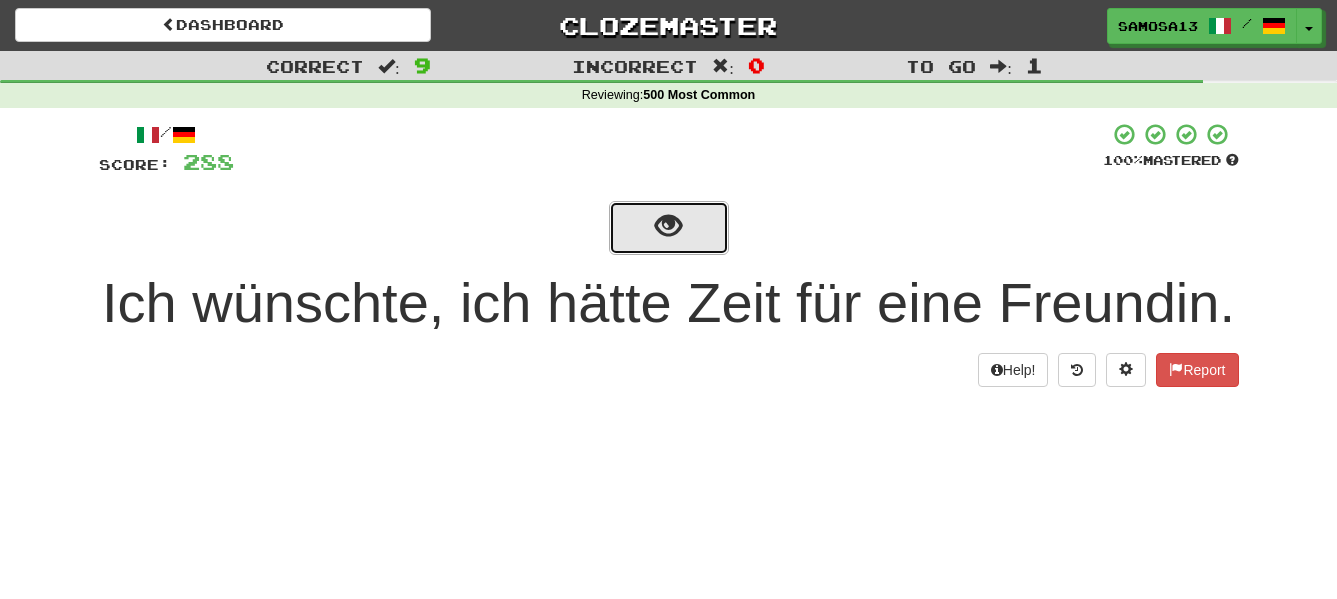 click at bounding box center [668, 226] 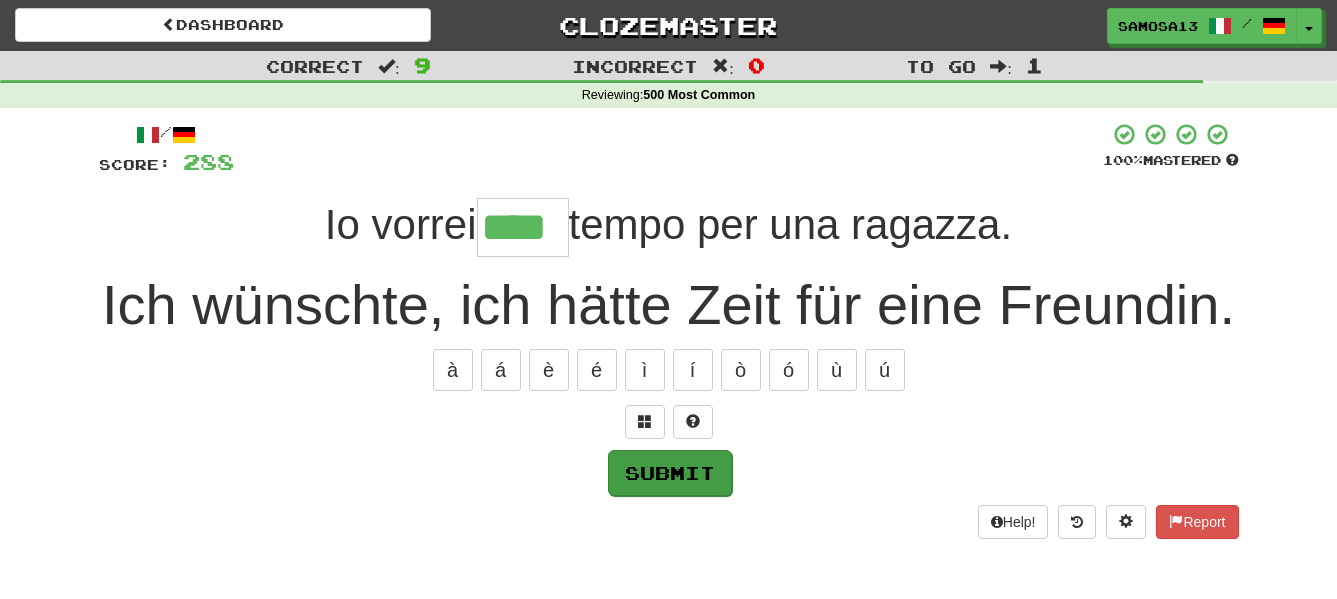 type on "****" 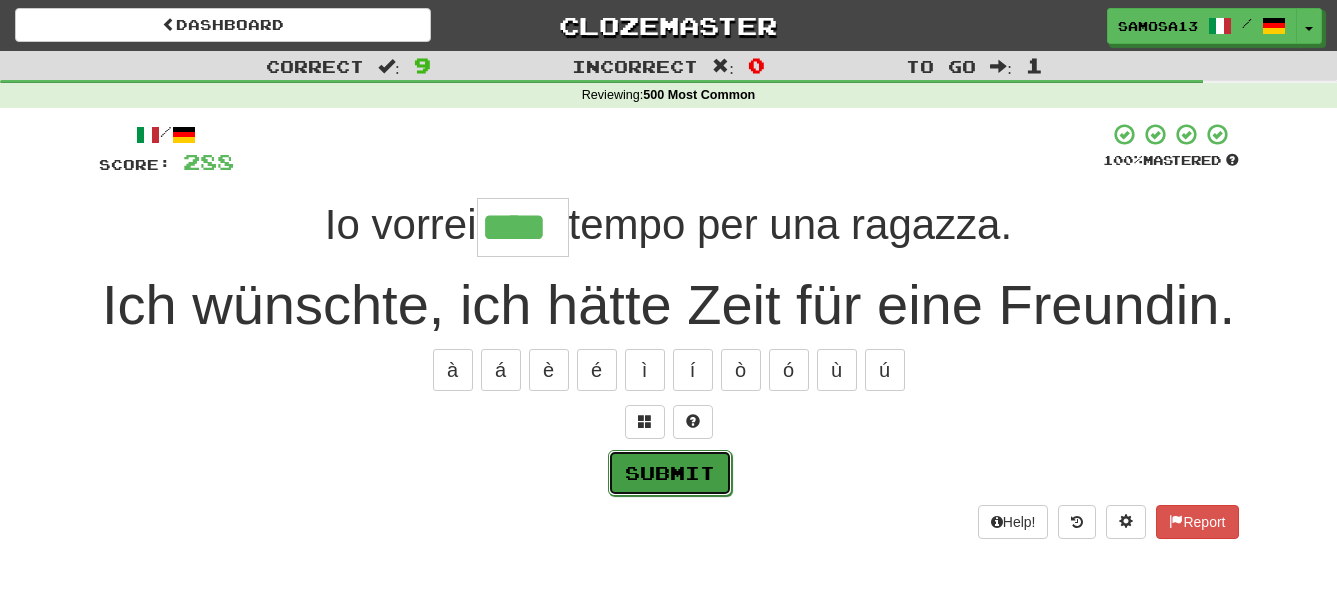 click on "Submit" at bounding box center (670, 473) 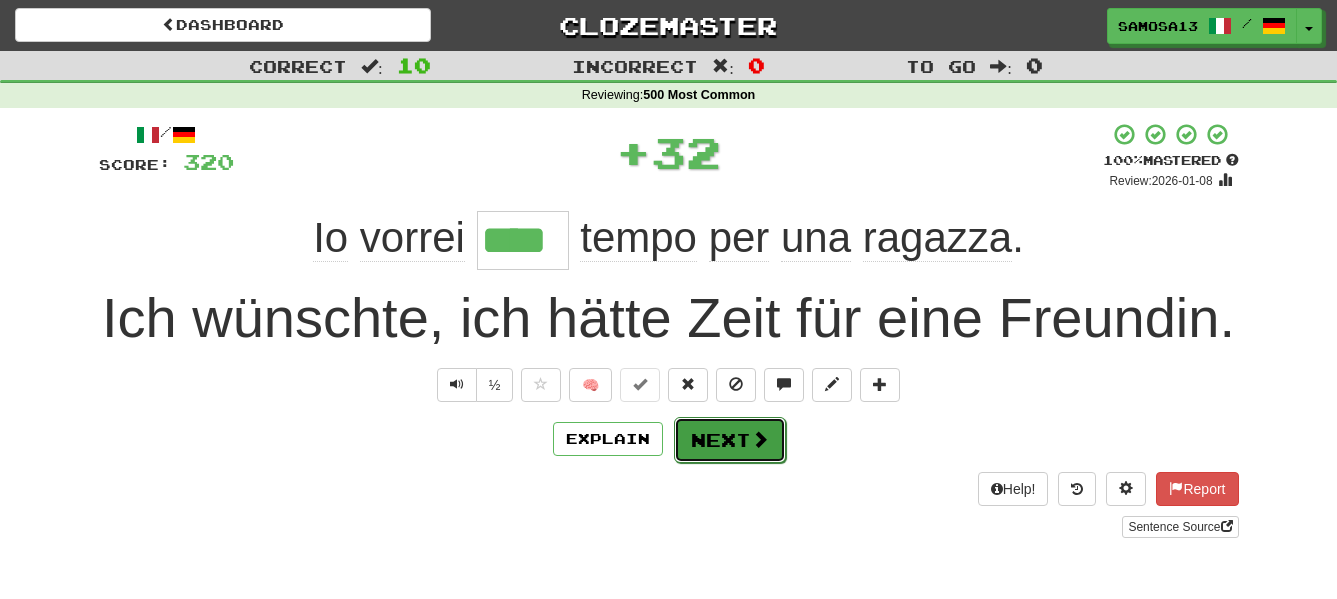 click on "Next" at bounding box center (730, 440) 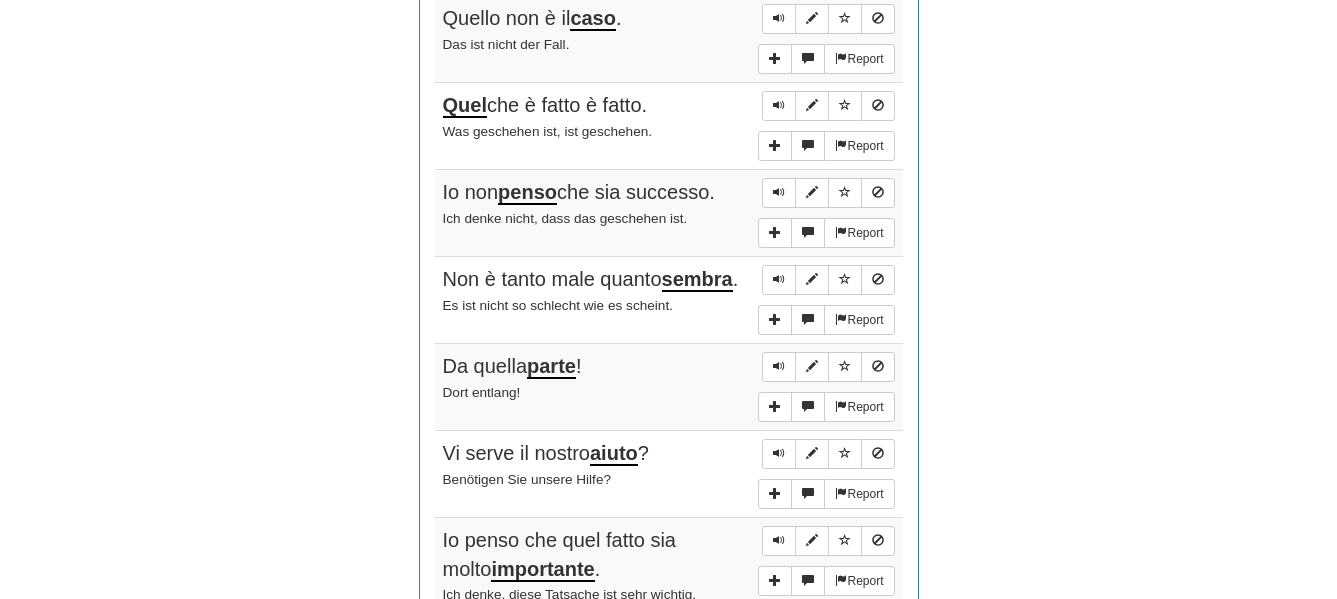 scroll, scrollTop: 1224, scrollLeft: 0, axis: vertical 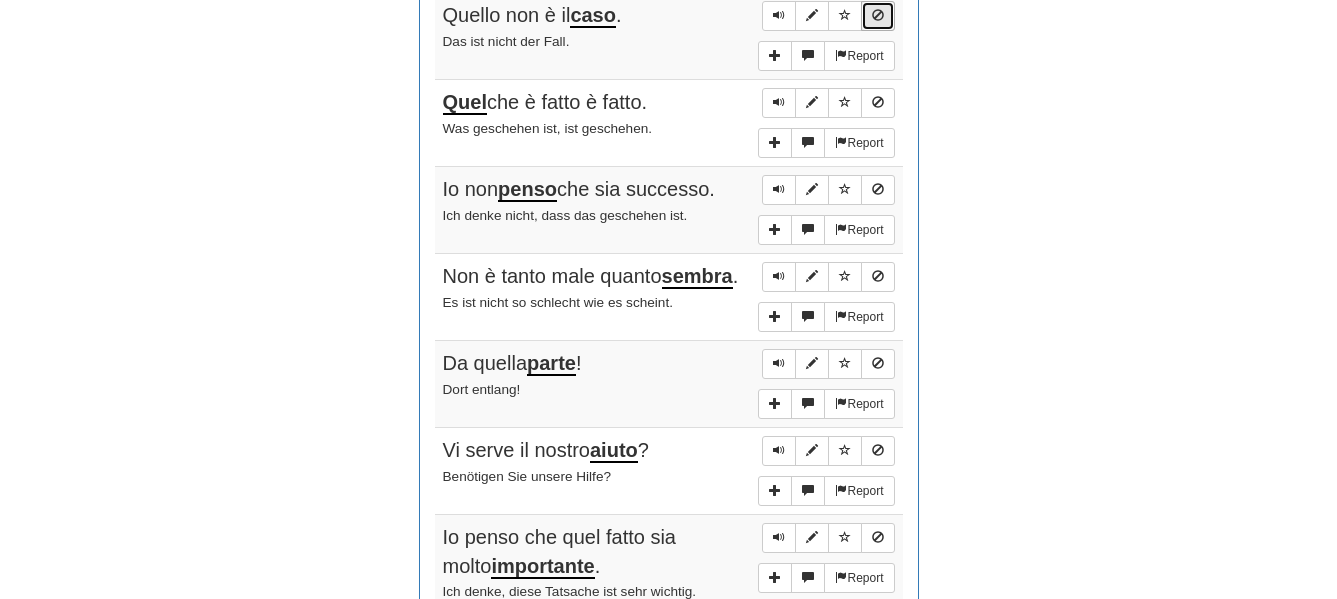 click at bounding box center (878, 15) 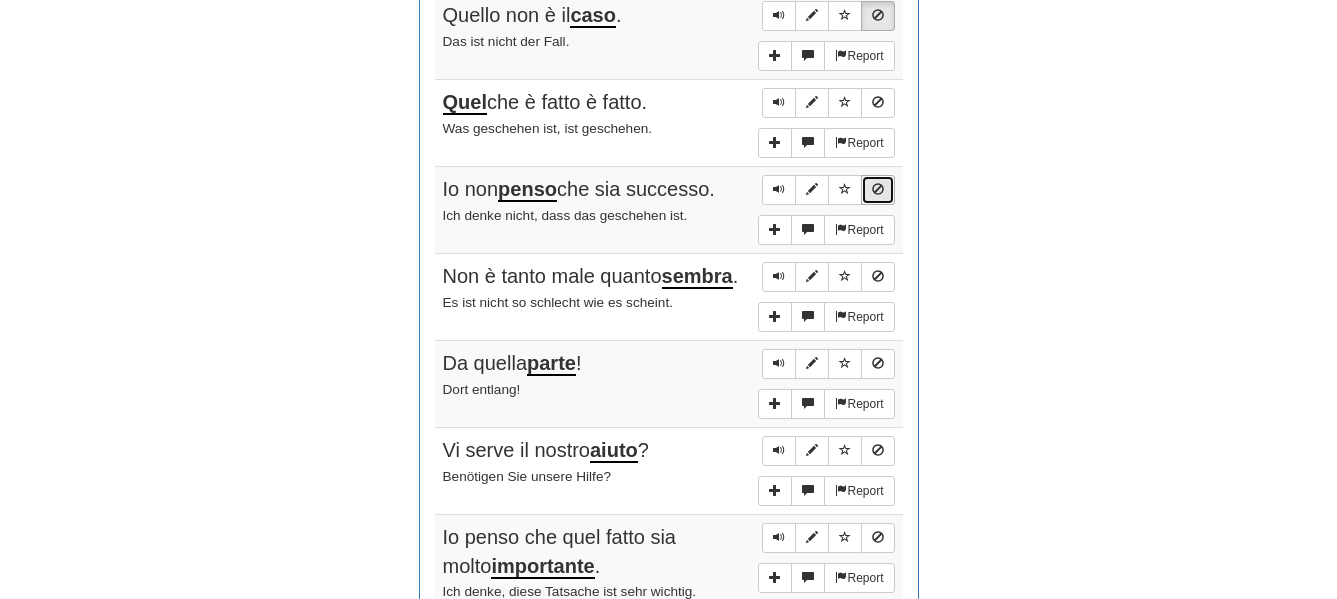 click at bounding box center (878, 189) 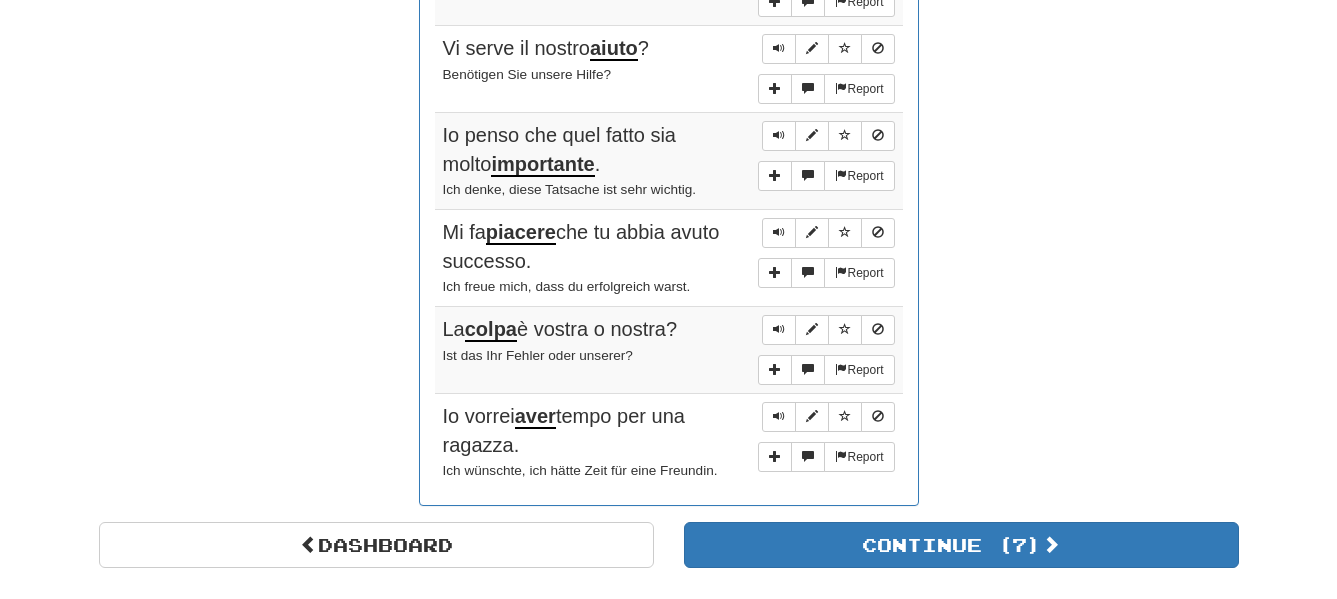 scroll, scrollTop: 1632, scrollLeft: 0, axis: vertical 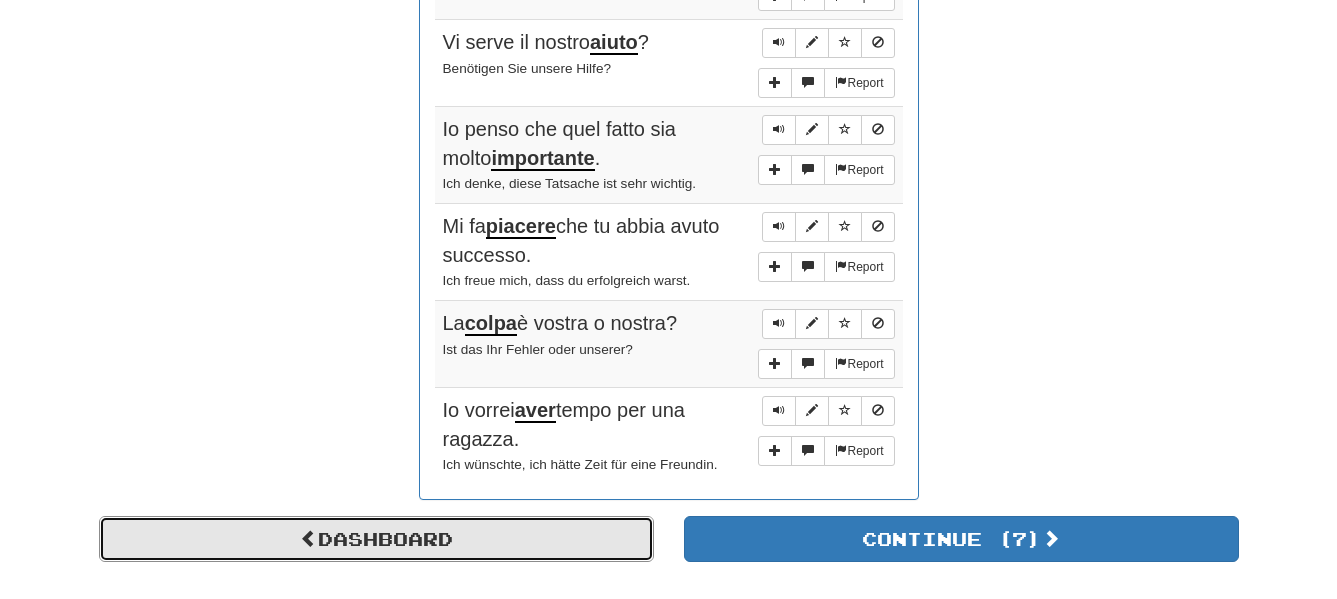 drag, startPoint x: 530, startPoint y: 549, endPoint x: 1346, endPoint y: 284, distance: 857.95166 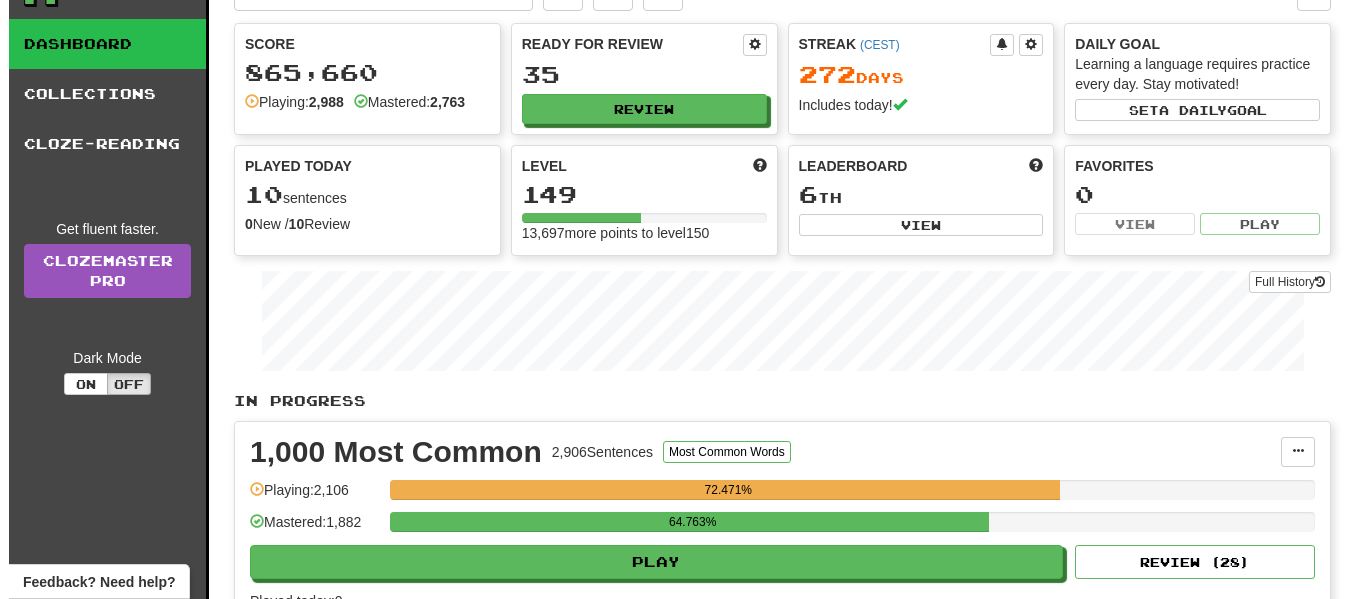 scroll, scrollTop: 0, scrollLeft: 0, axis: both 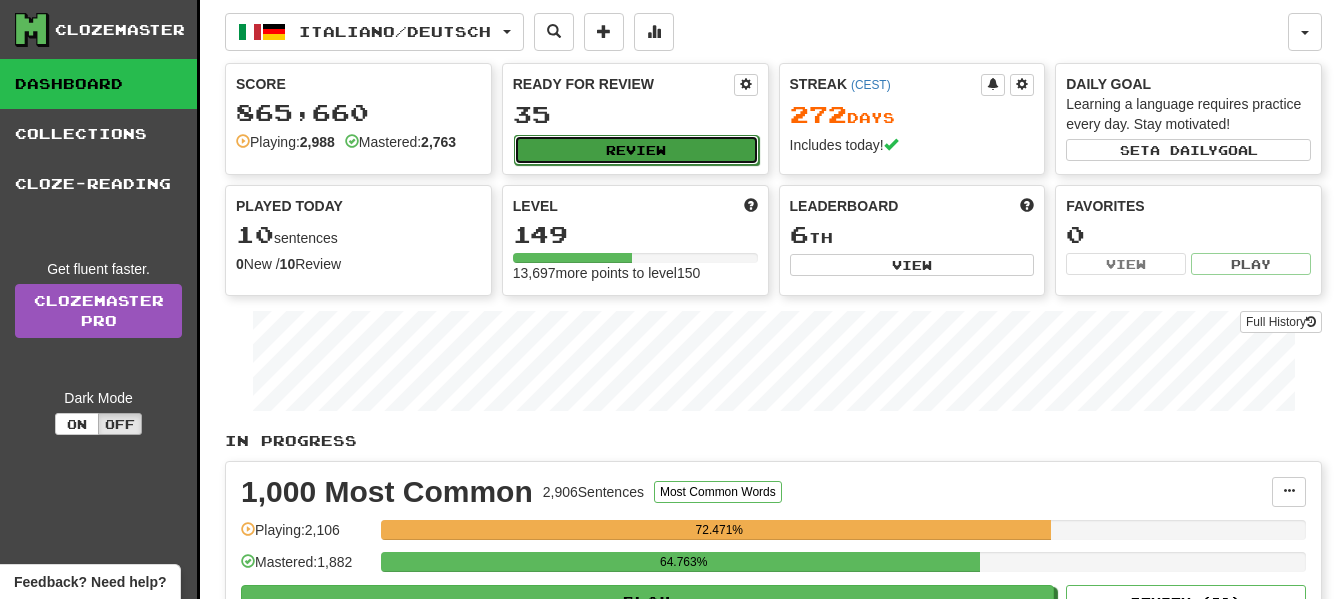 click on "Review" at bounding box center (636, 150) 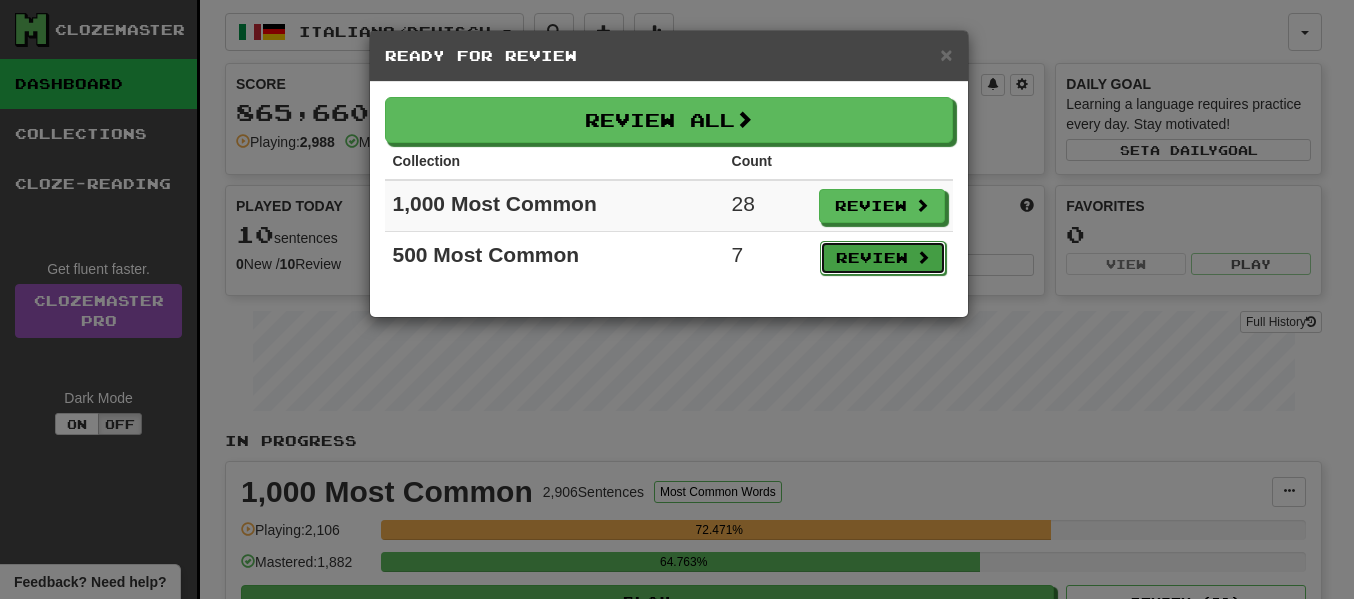click on "Review" at bounding box center (883, 258) 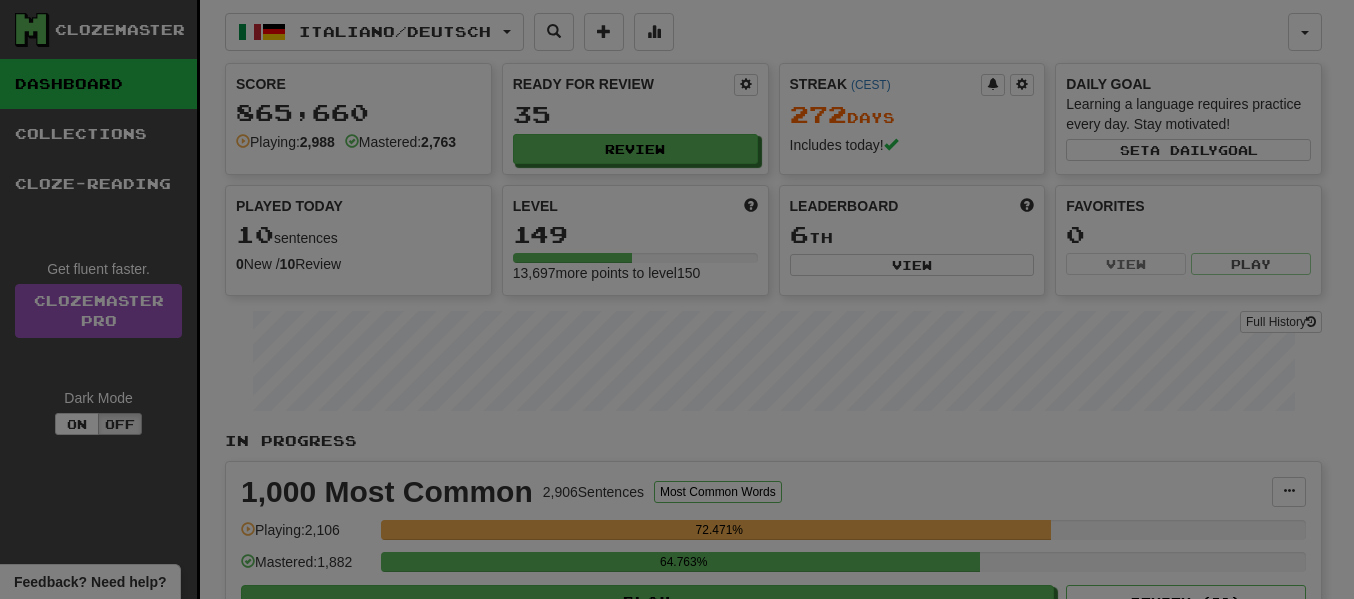 select on "**" 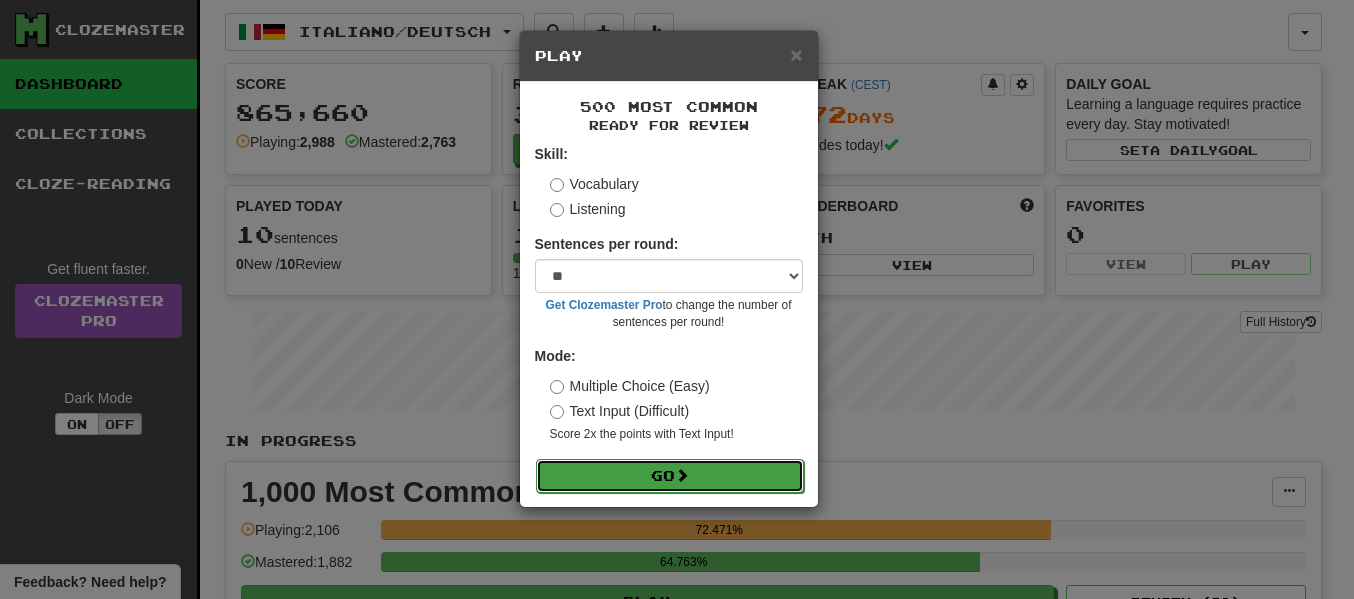 click on "Go" at bounding box center [670, 476] 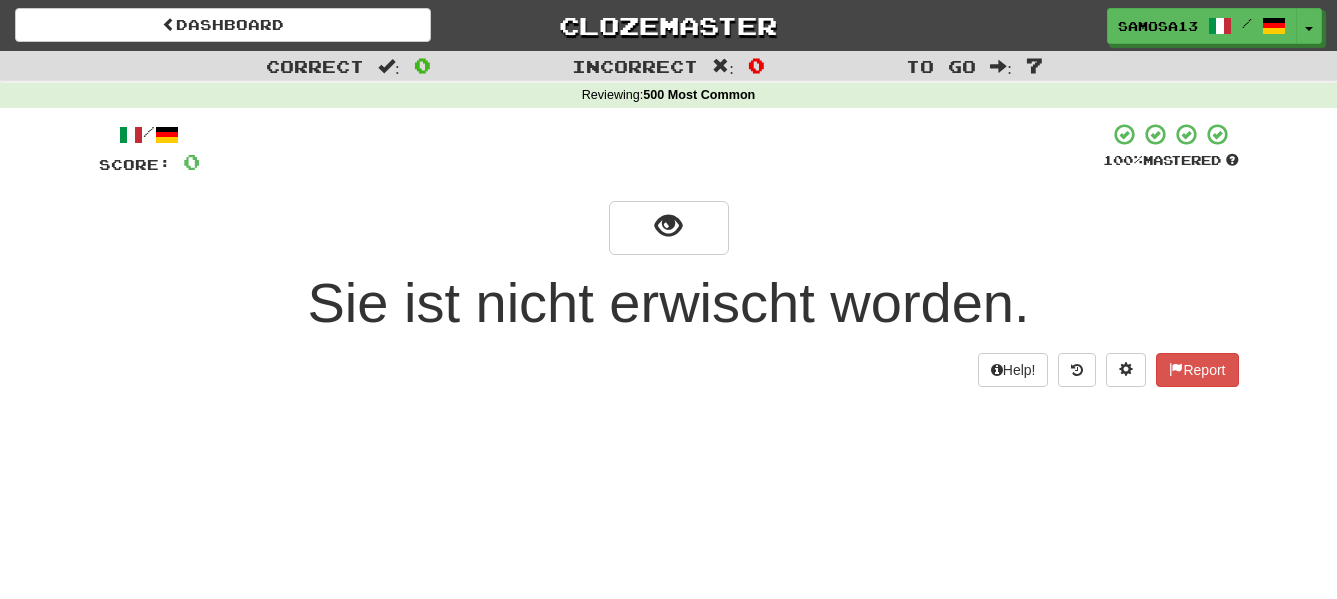 scroll, scrollTop: 0, scrollLeft: 0, axis: both 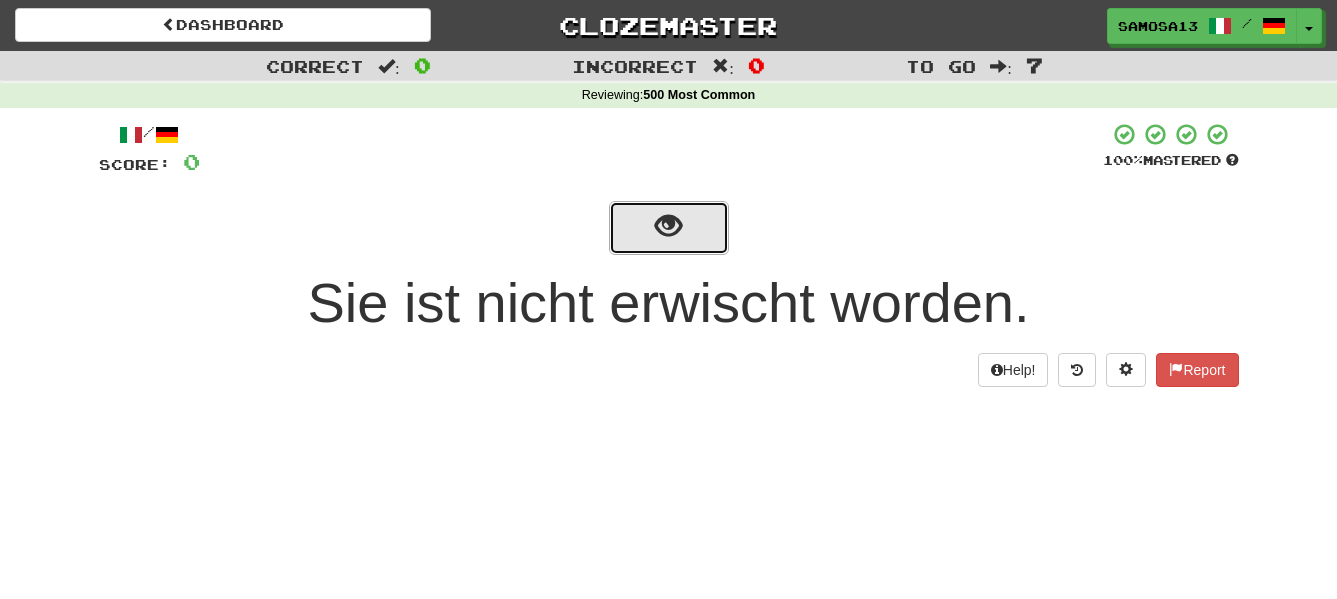 click at bounding box center [668, 226] 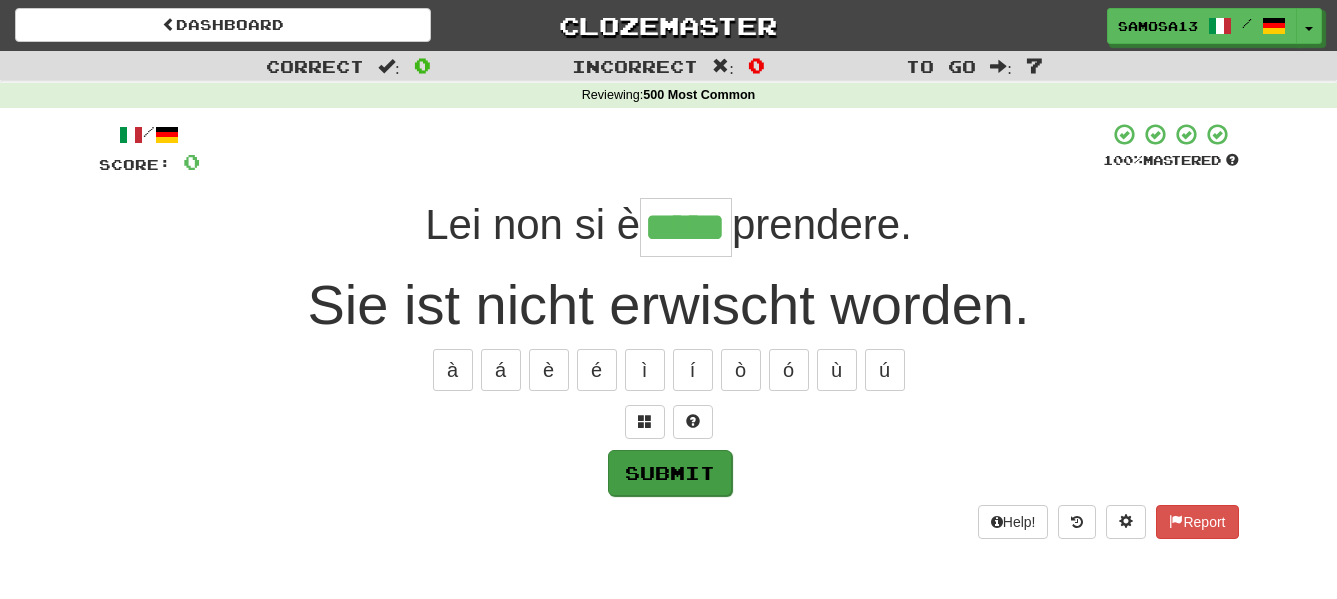 type on "*****" 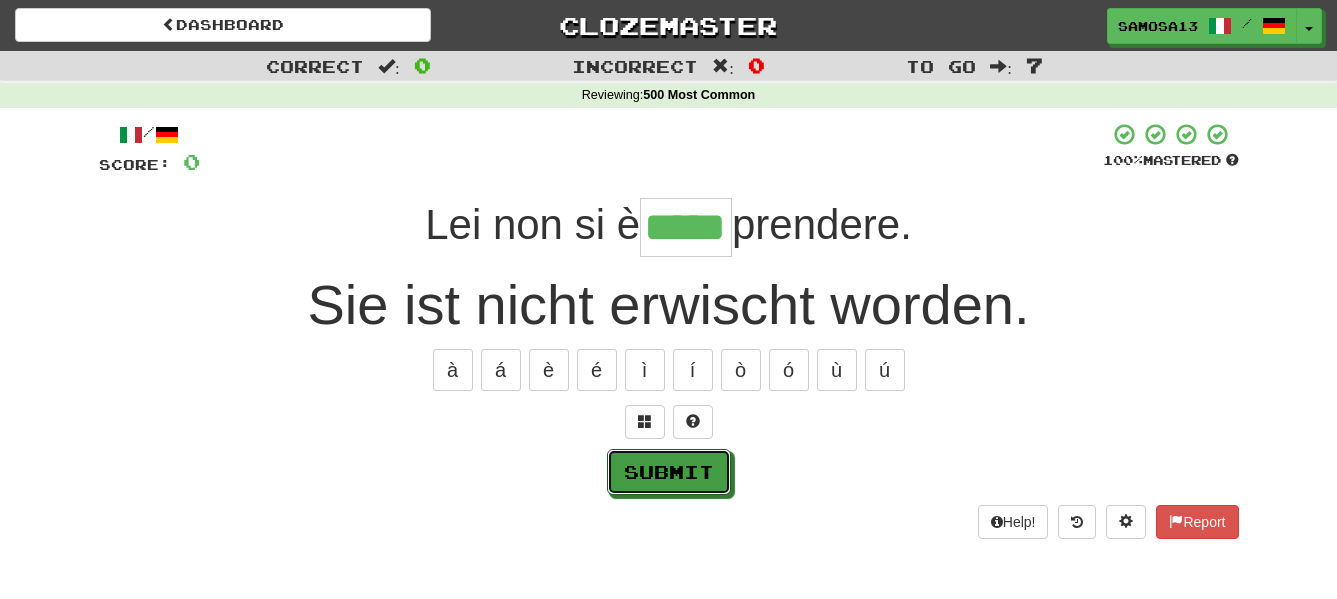 drag, startPoint x: 671, startPoint y: 481, endPoint x: 1092, endPoint y: 468, distance: 421.20065 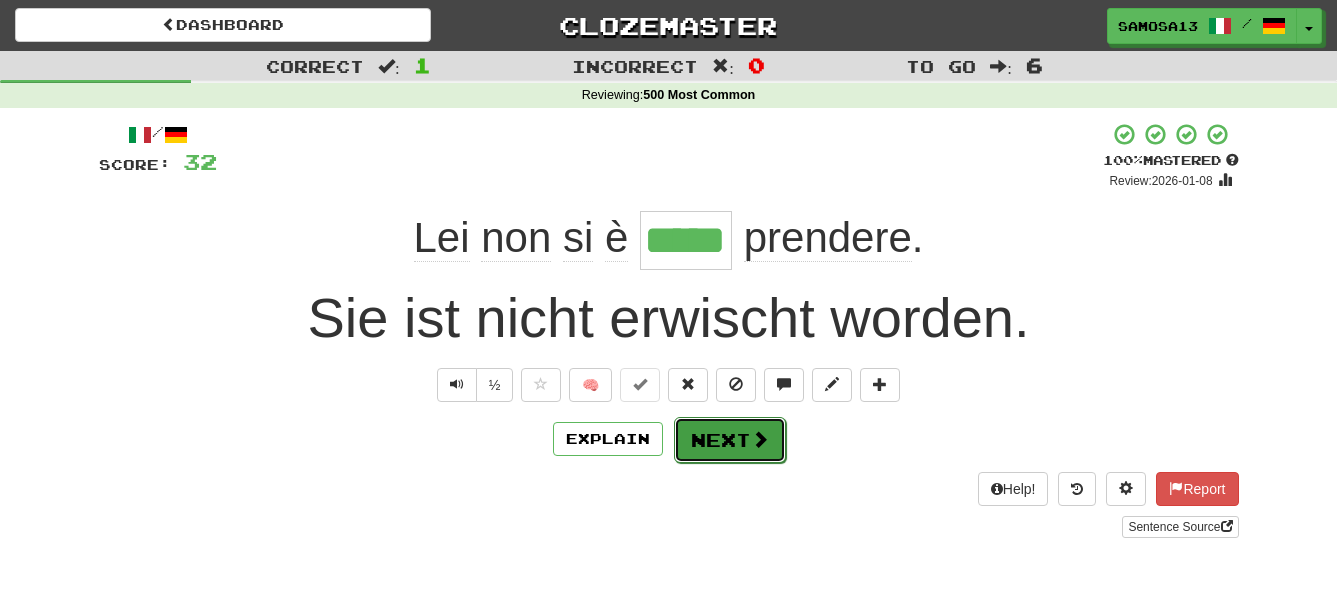 click on "Next" at bounding box center [730, 440] 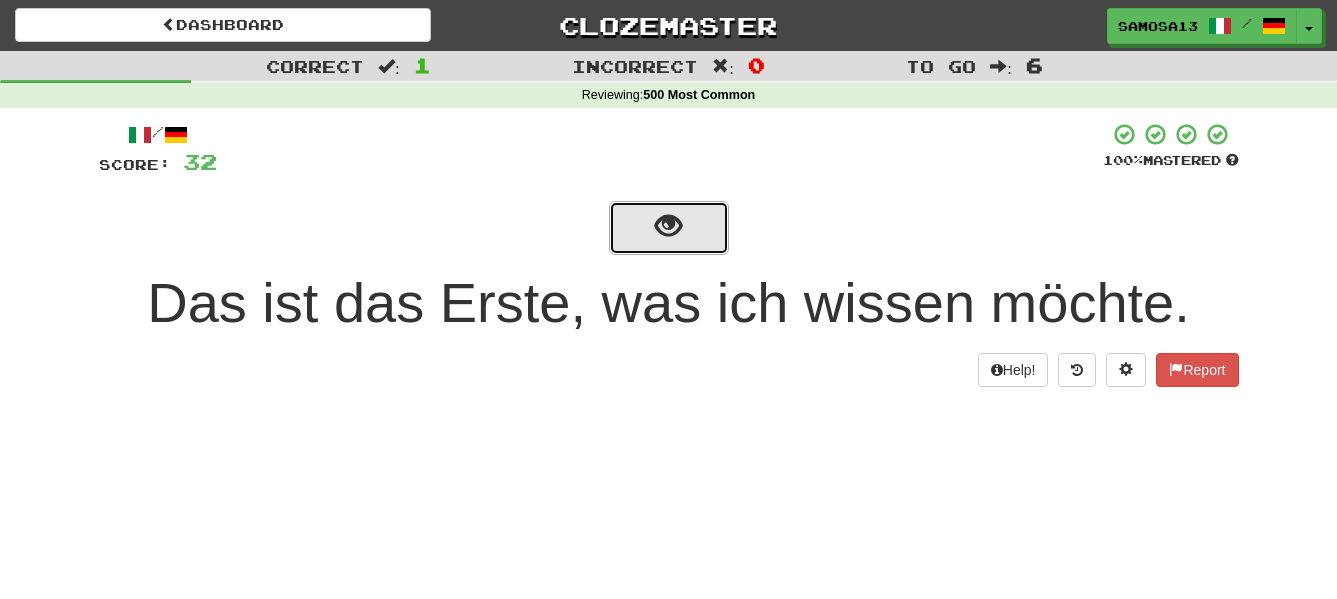 click at bounding box center [669, 228] 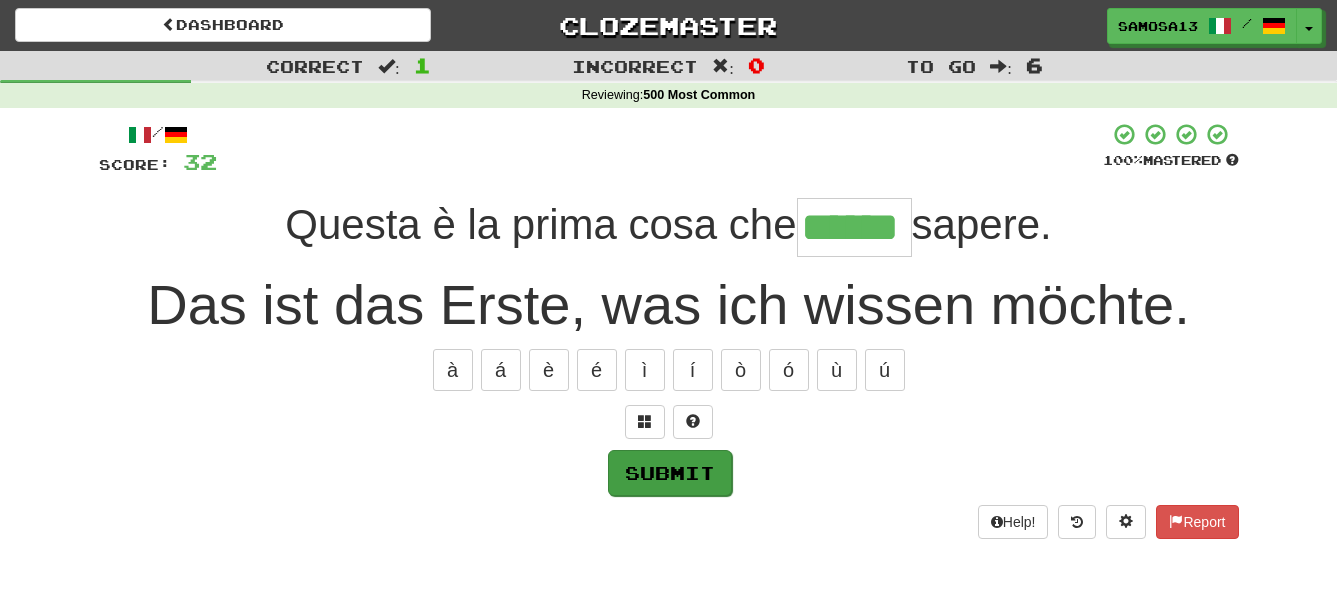 type on "******" 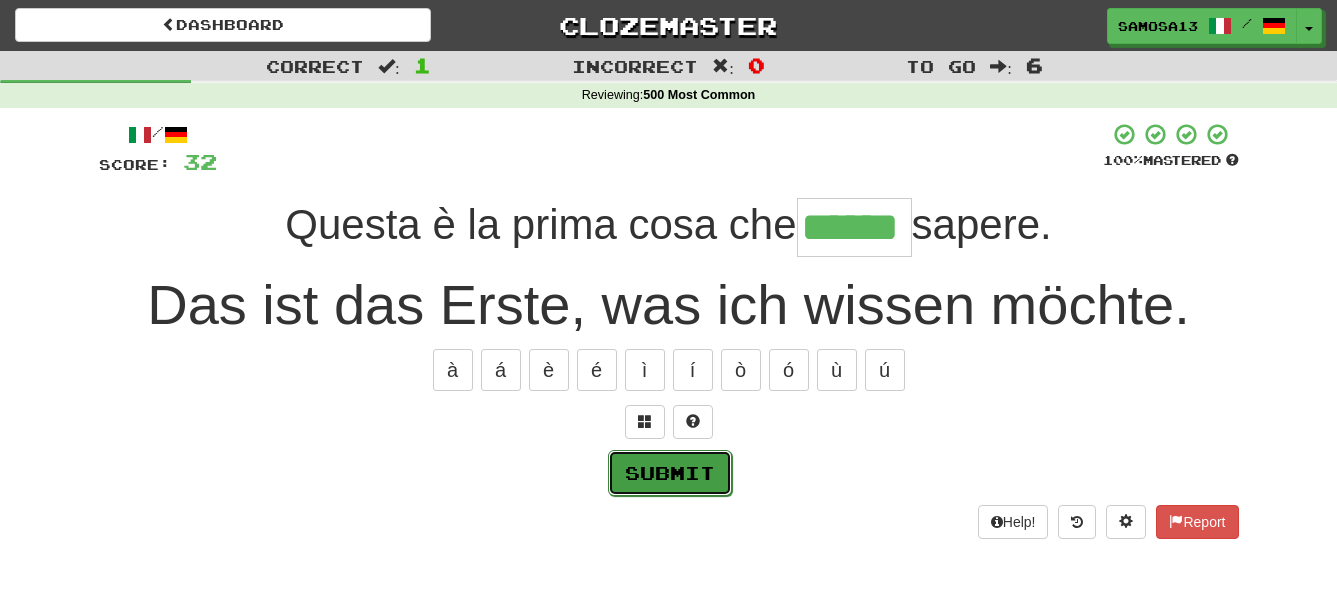 click on "Submit" at bounding box center (670, 473) 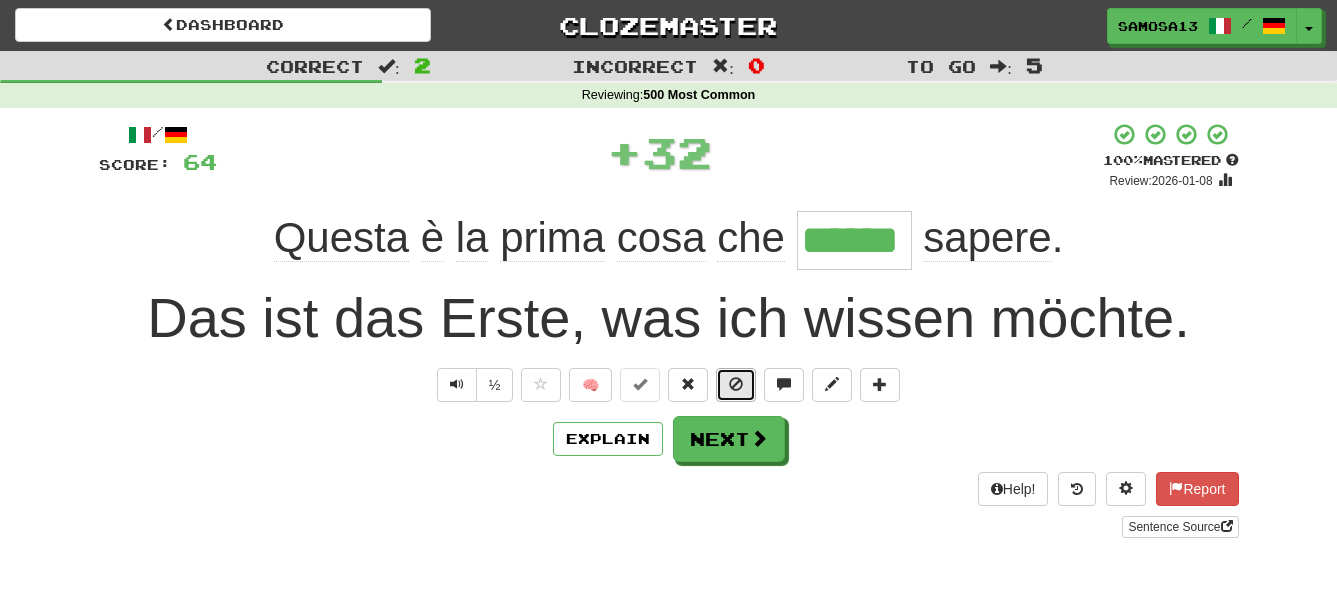 click at bounding box center [736, 385] 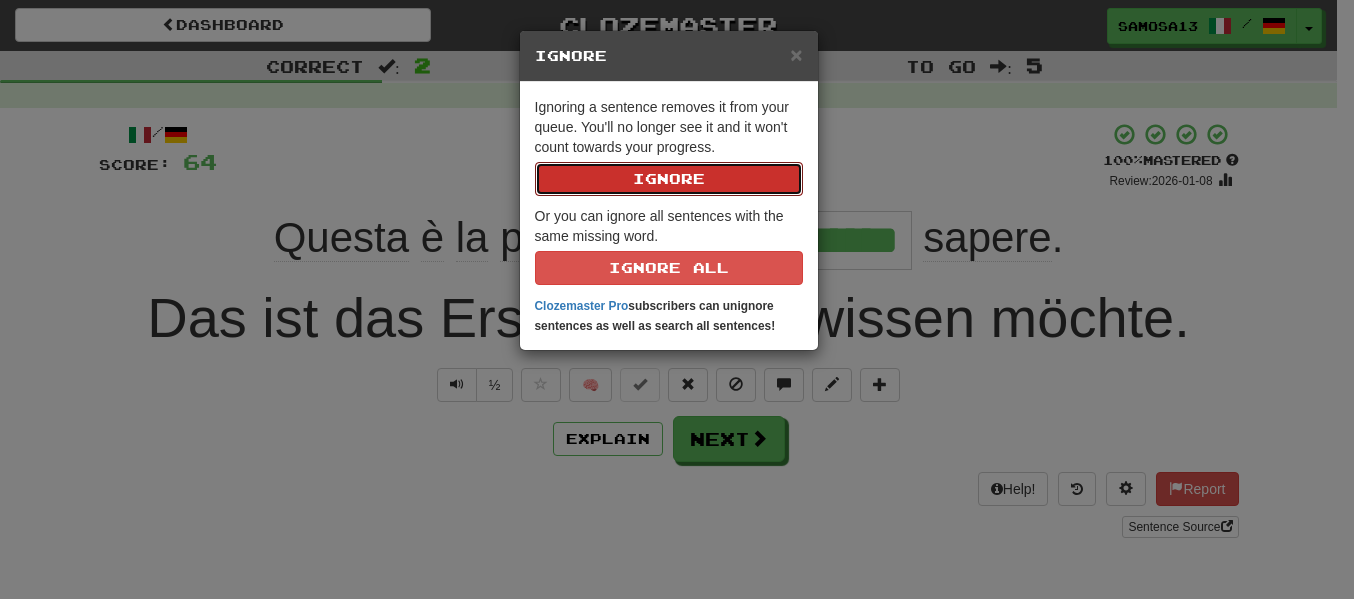 drag, startPoint x: 667, startPoint y: 179, endPoint x: 1138, endPoint y: 288, distance: 483.44803 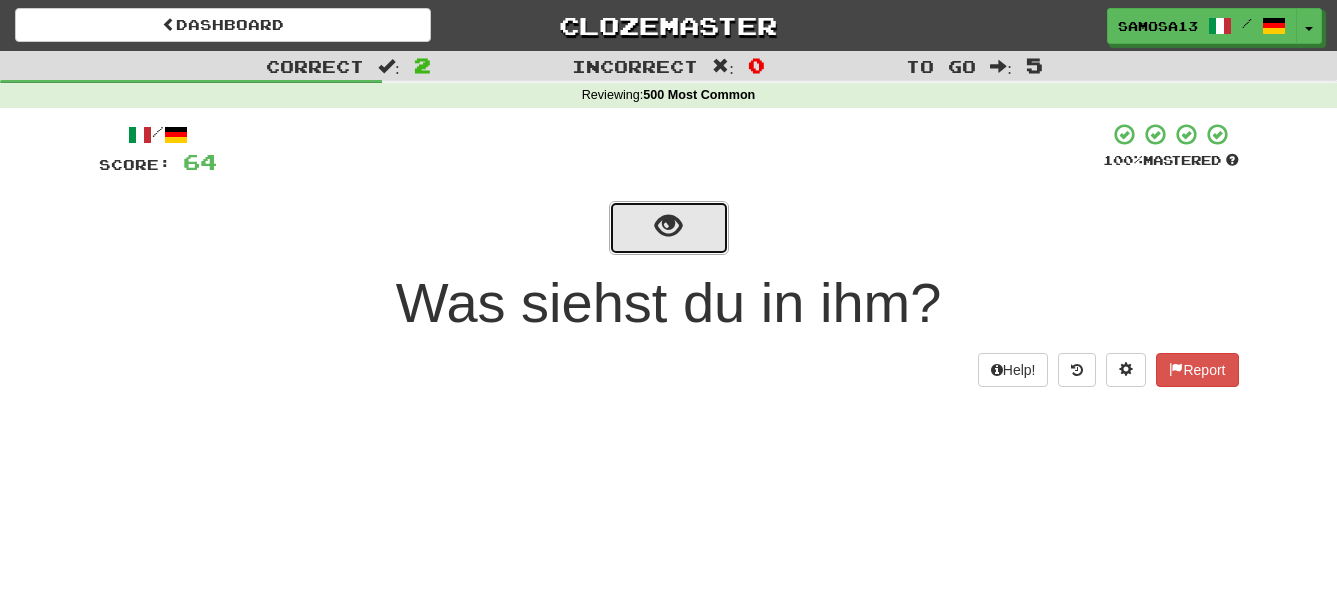 click at bounding box center (668, 226) 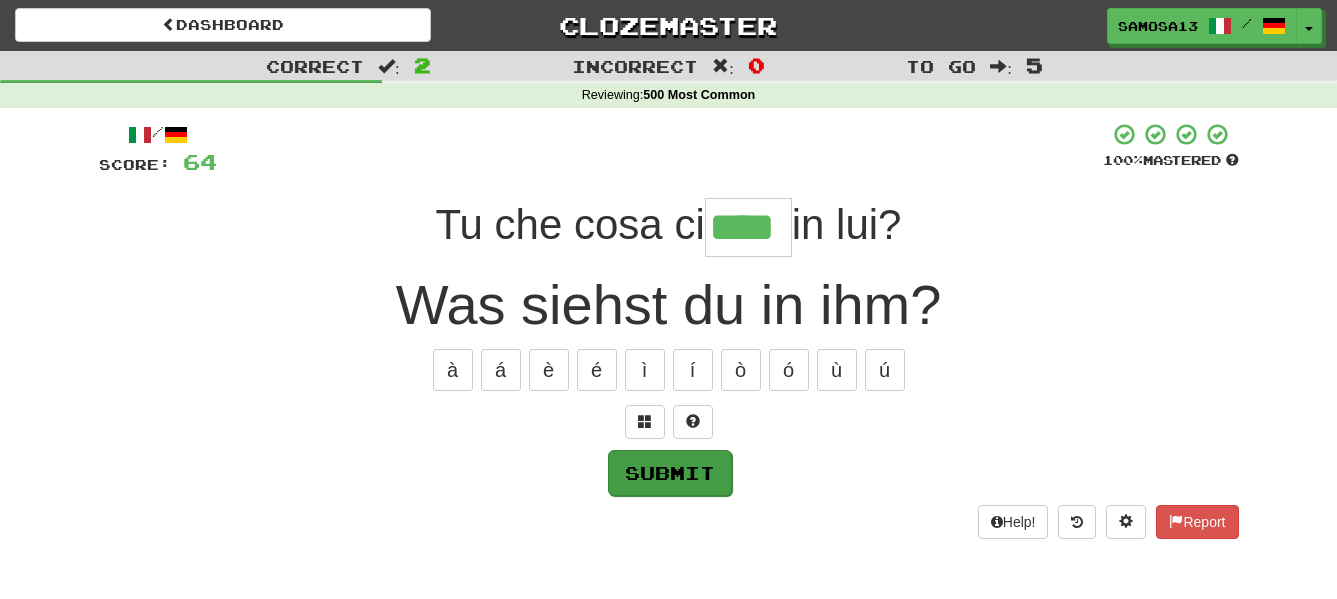 type on "****" 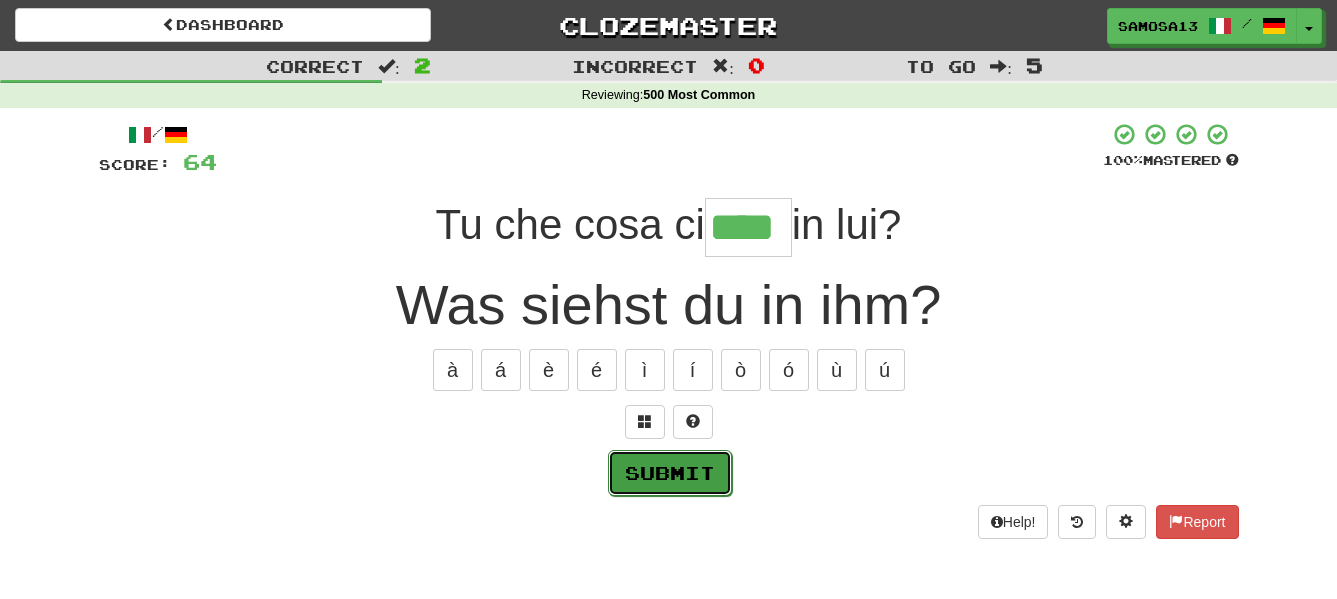 click on "Submit" at bounding box center (670, 473) 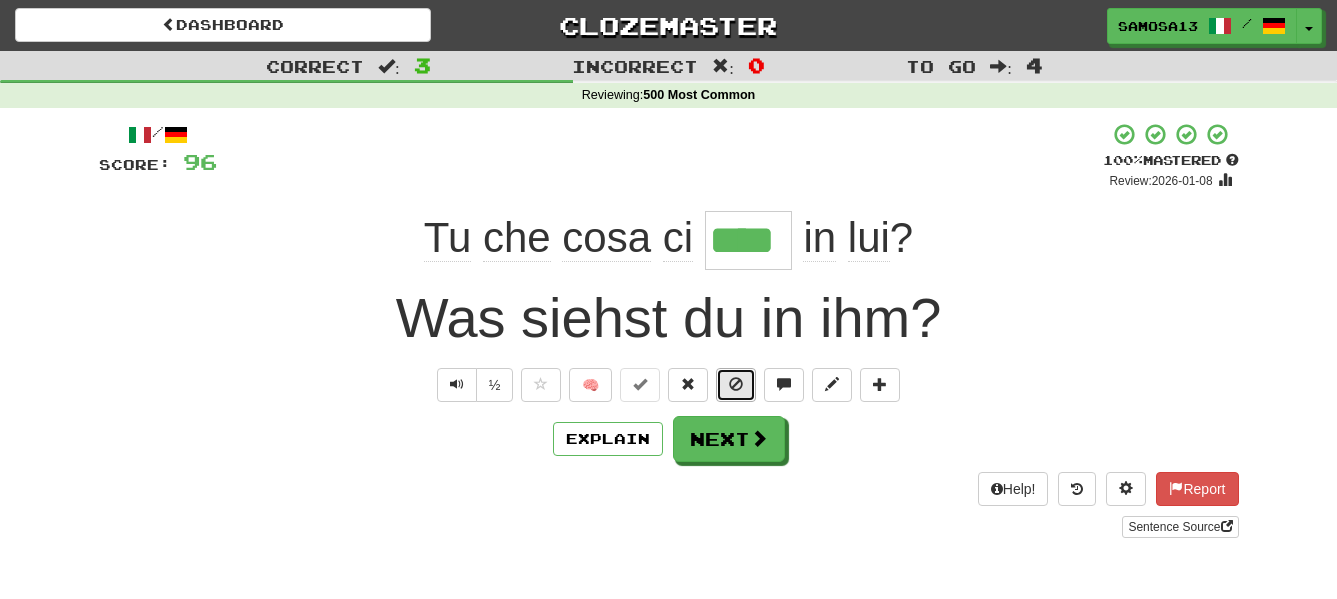 click at bounding box center (736, 384) 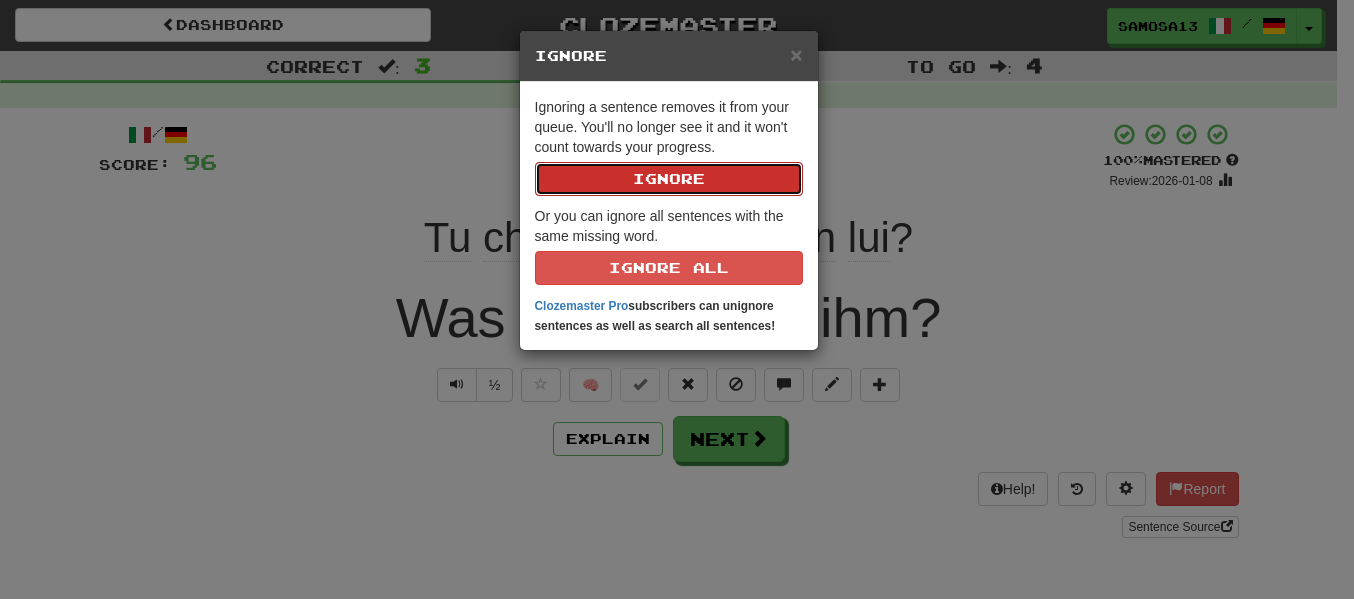 click on "Ignore" at bounding box center (669, 179) 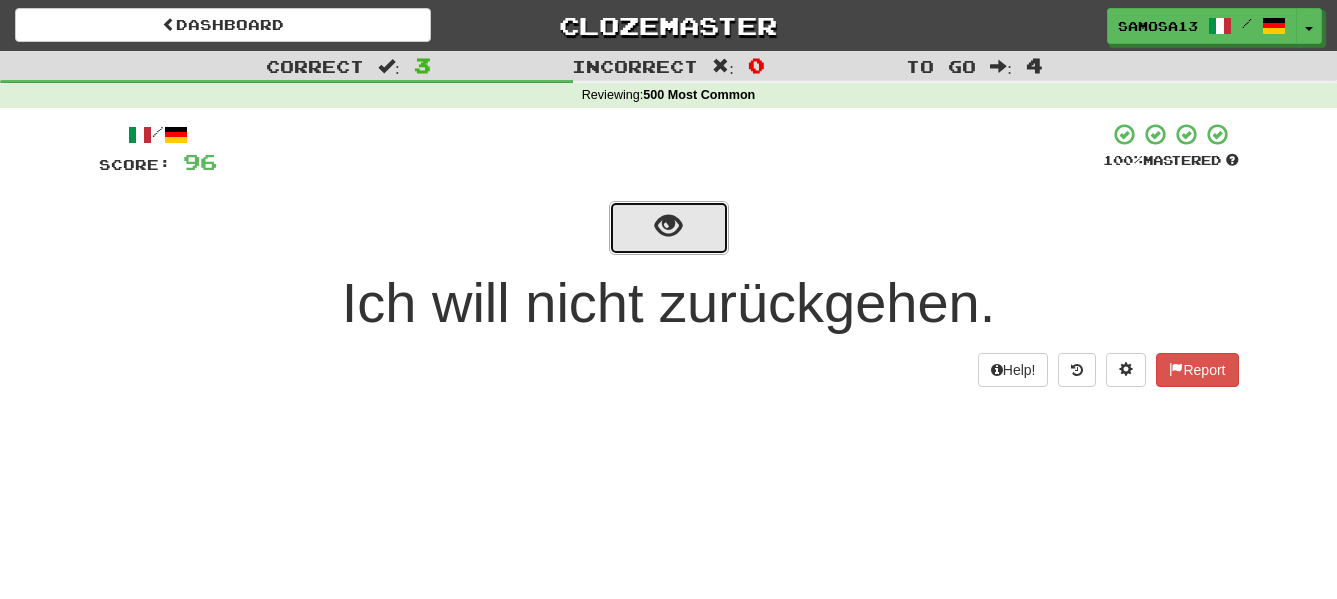 click at bounding box center (669, 228) 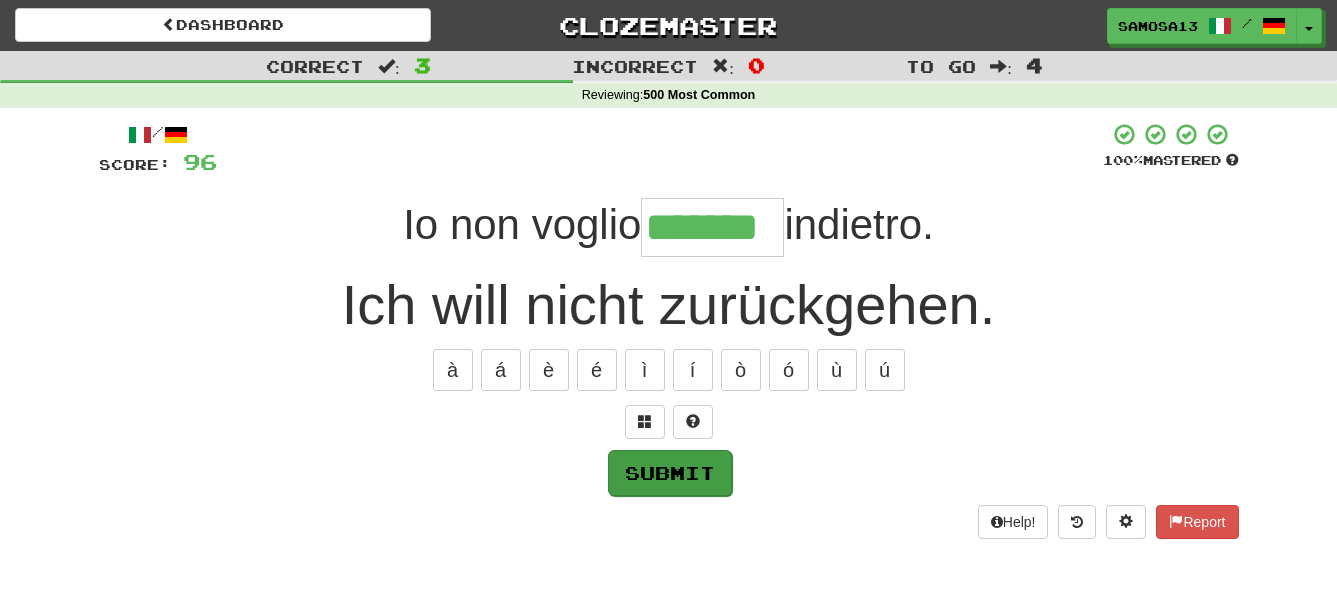 type on "*******" 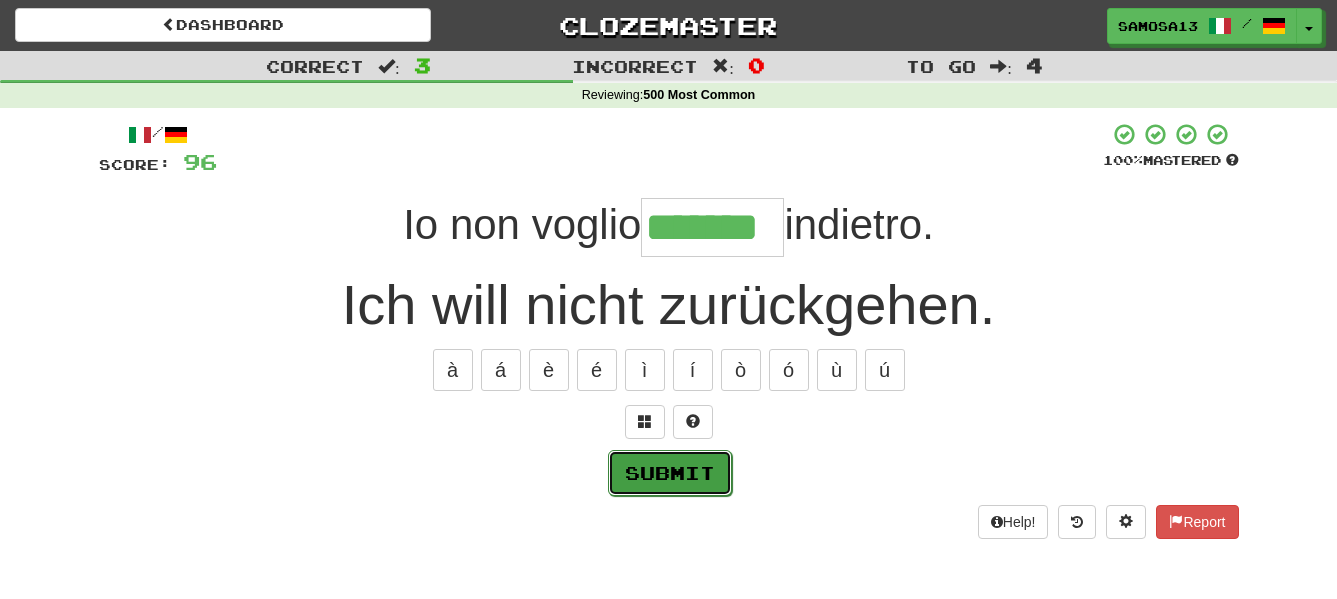 click on "Submit" at bounding box center [670, 473] 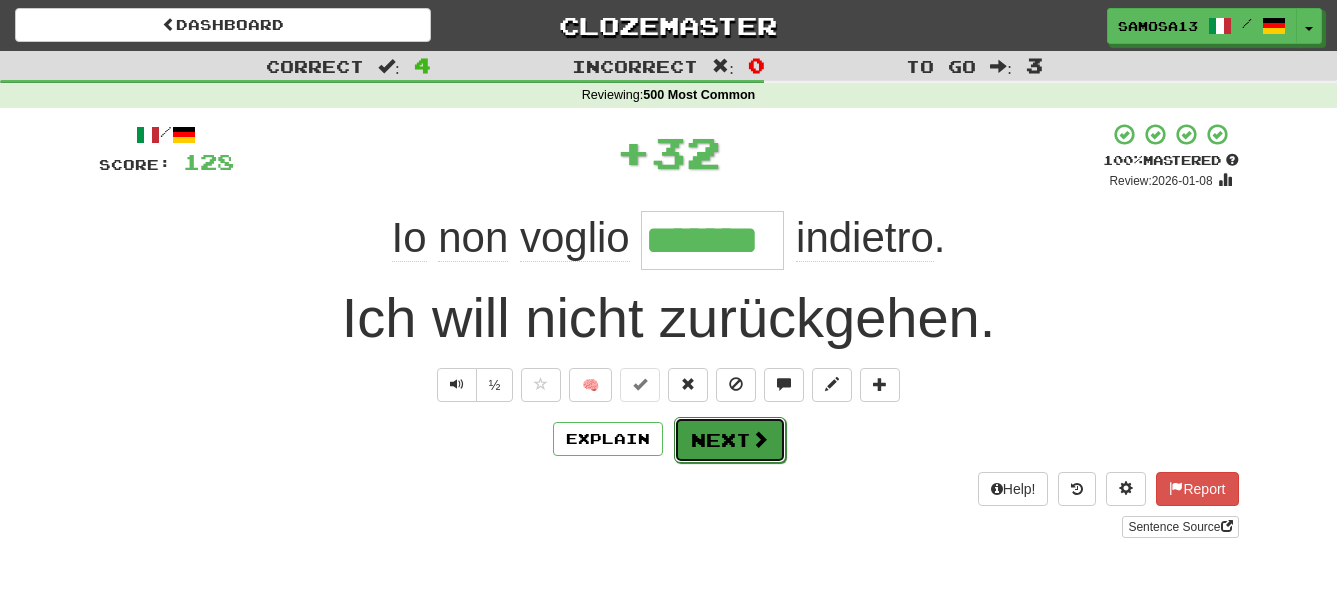 click on "Next" at bounding box center [730, 440] 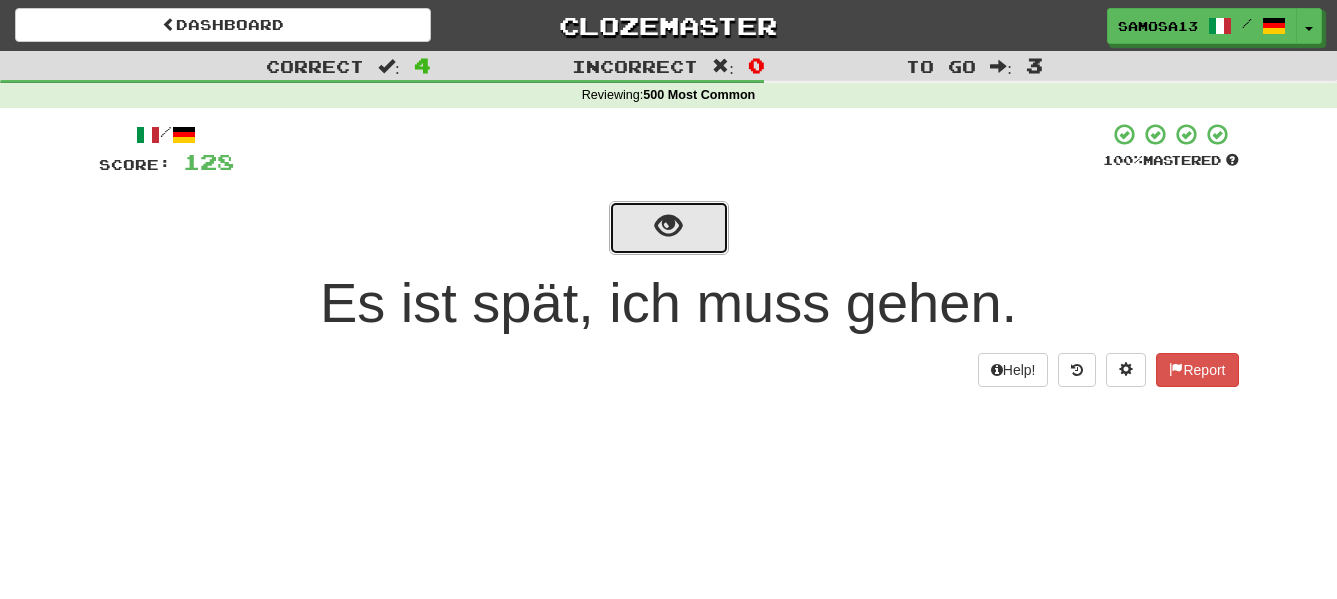 click at bounding box center [669, 228] 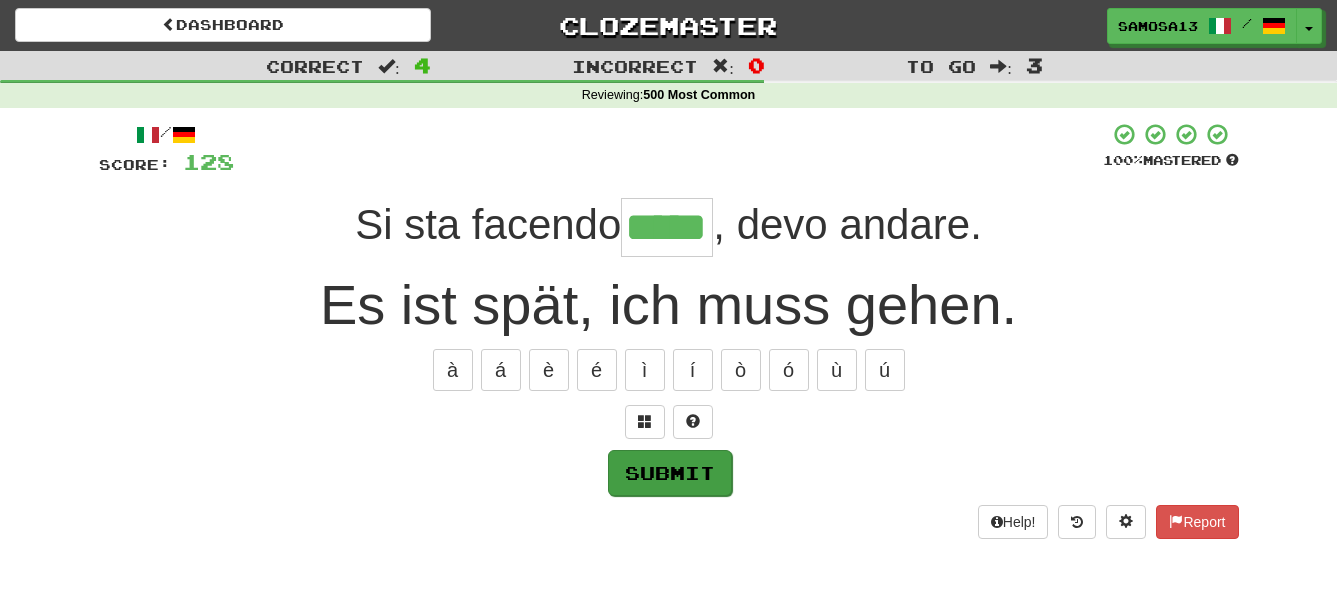 type on "*****" 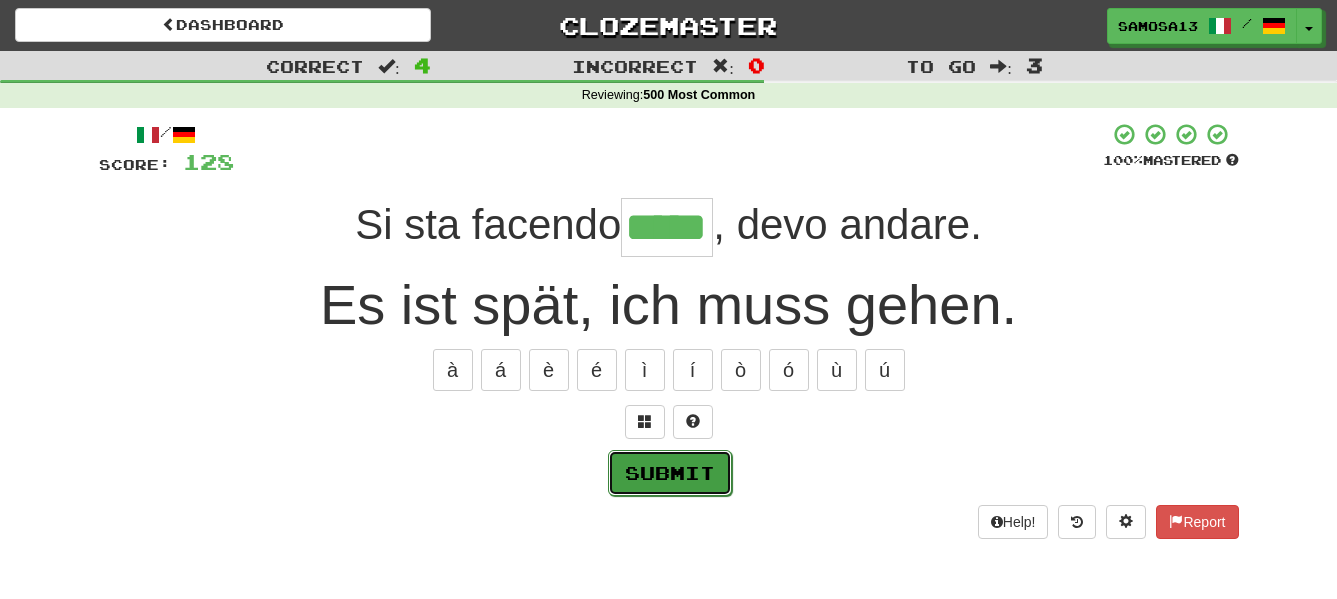 click on "Submit" at bounding box center [670, 473] 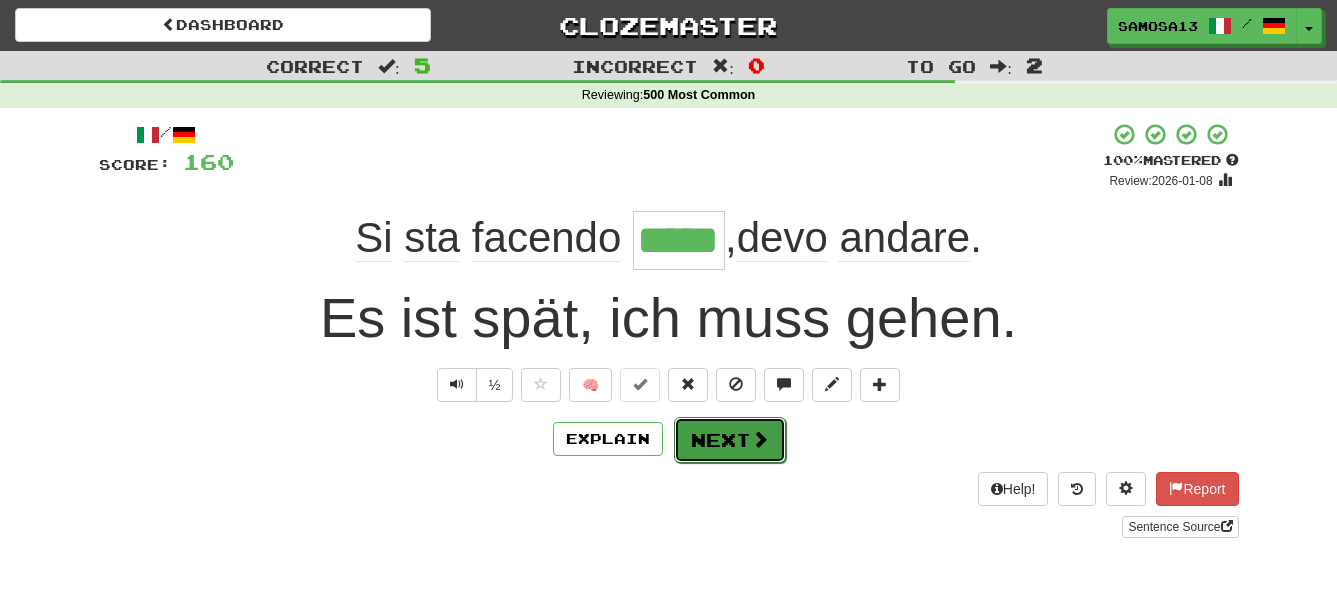 click on "Next" at bounding box center [730, 440] 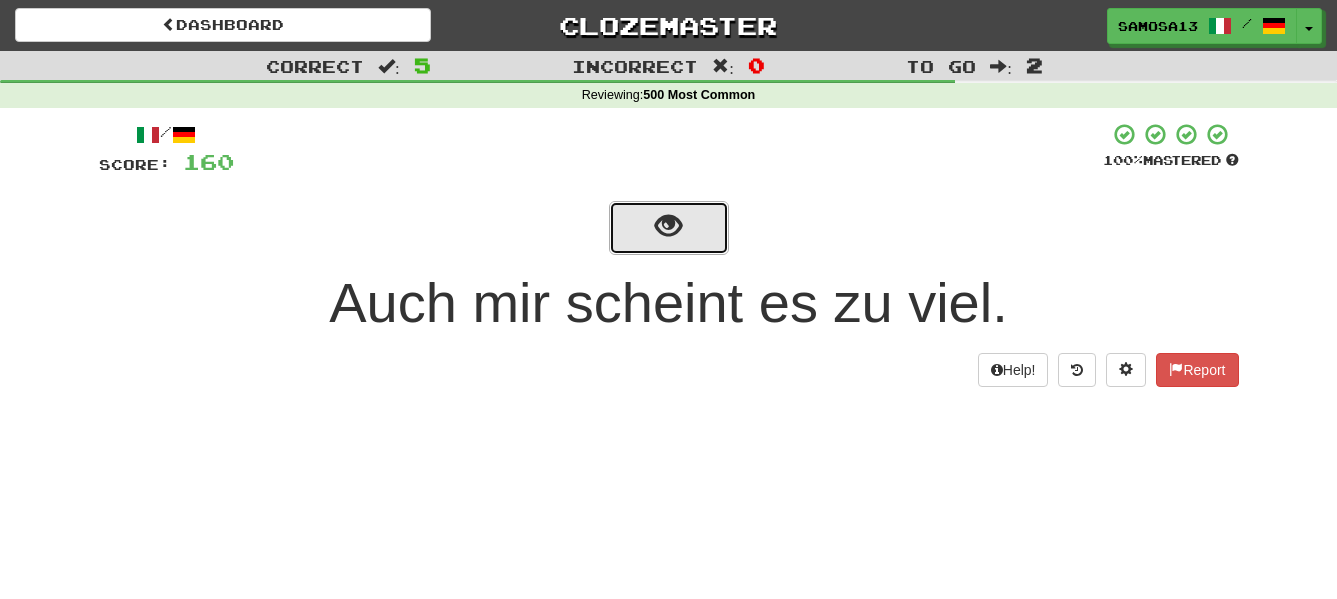 click at bounding box center [669, 228] 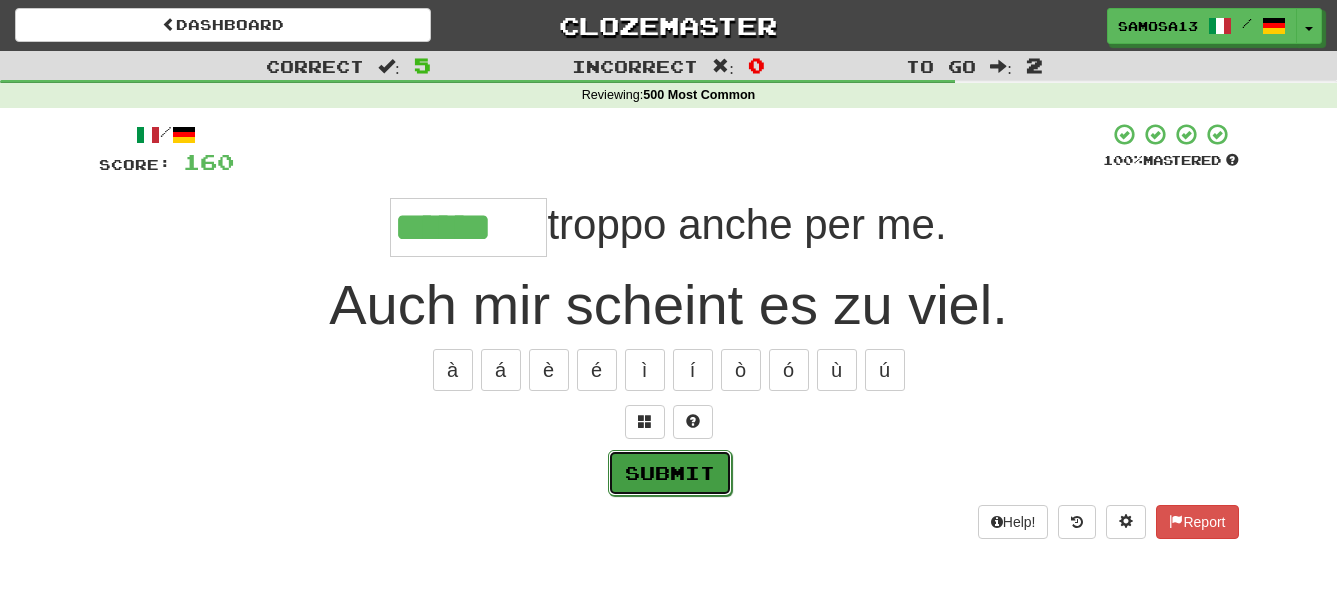 click on "Submit" at bounding box center (670, 473) 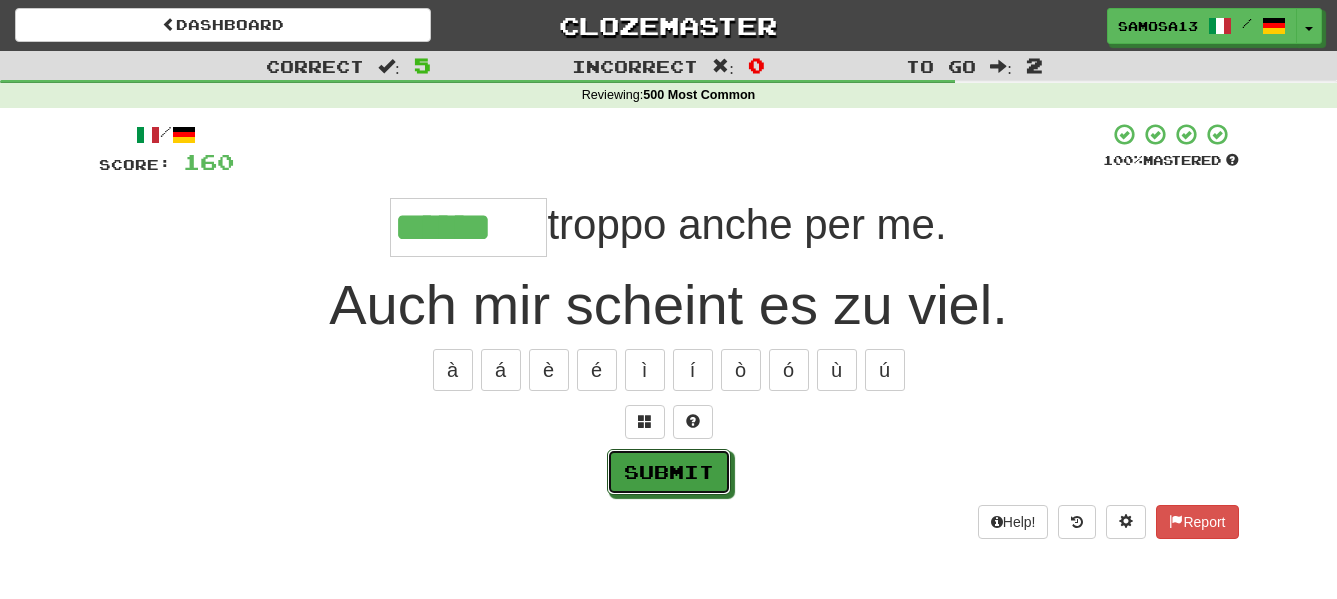 type on "******" 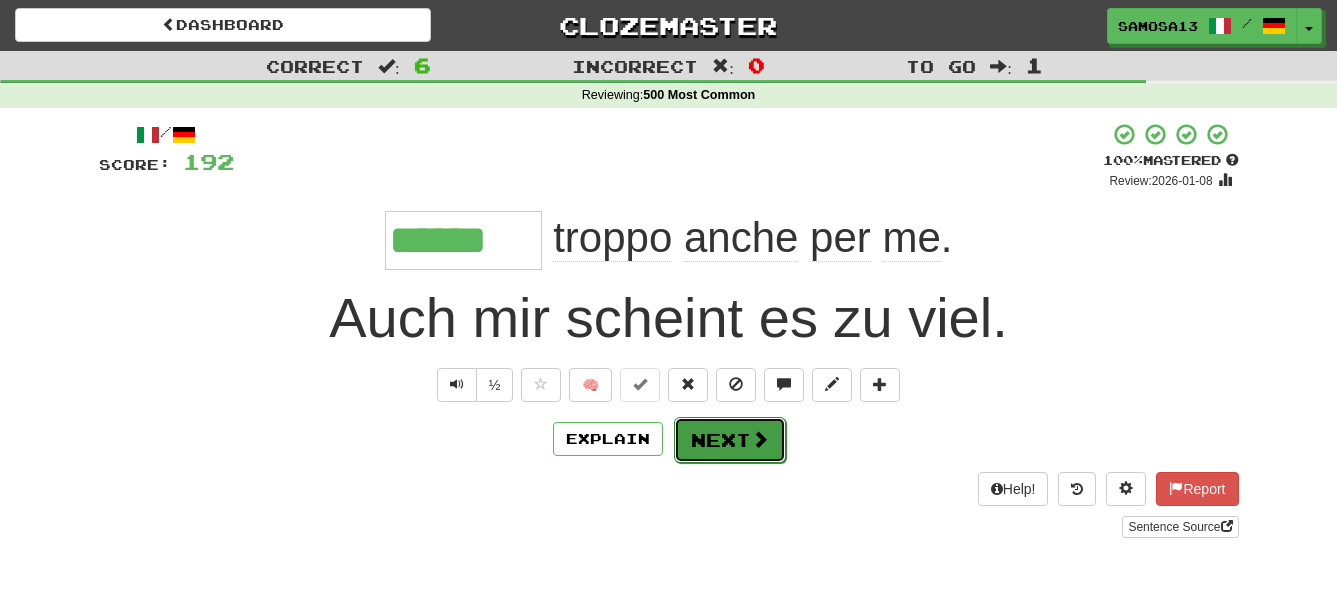 click on "Next" at bounding box center (730, 440) 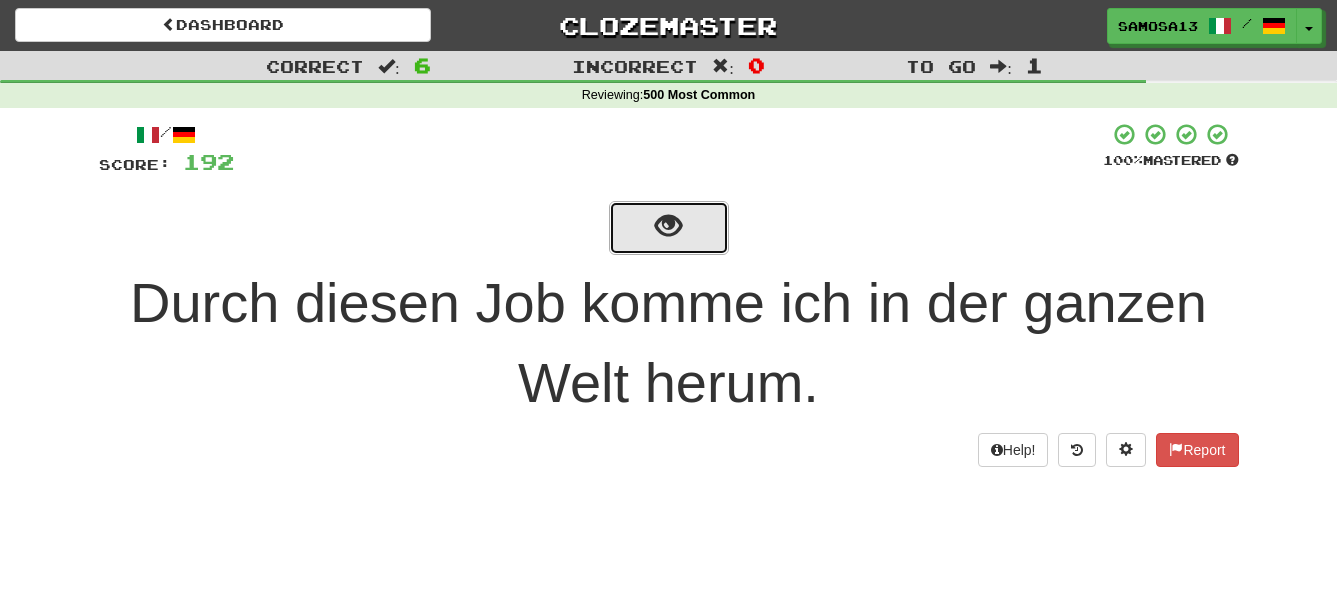 click at bounding box center [669, 228] 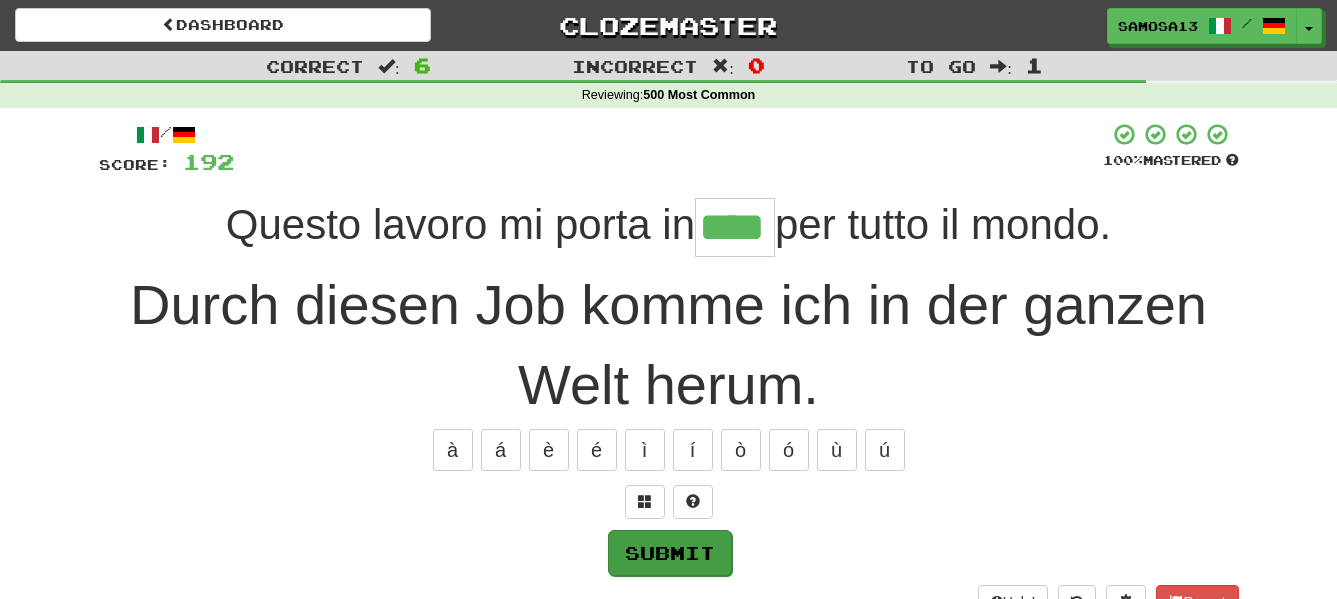 type on "****" 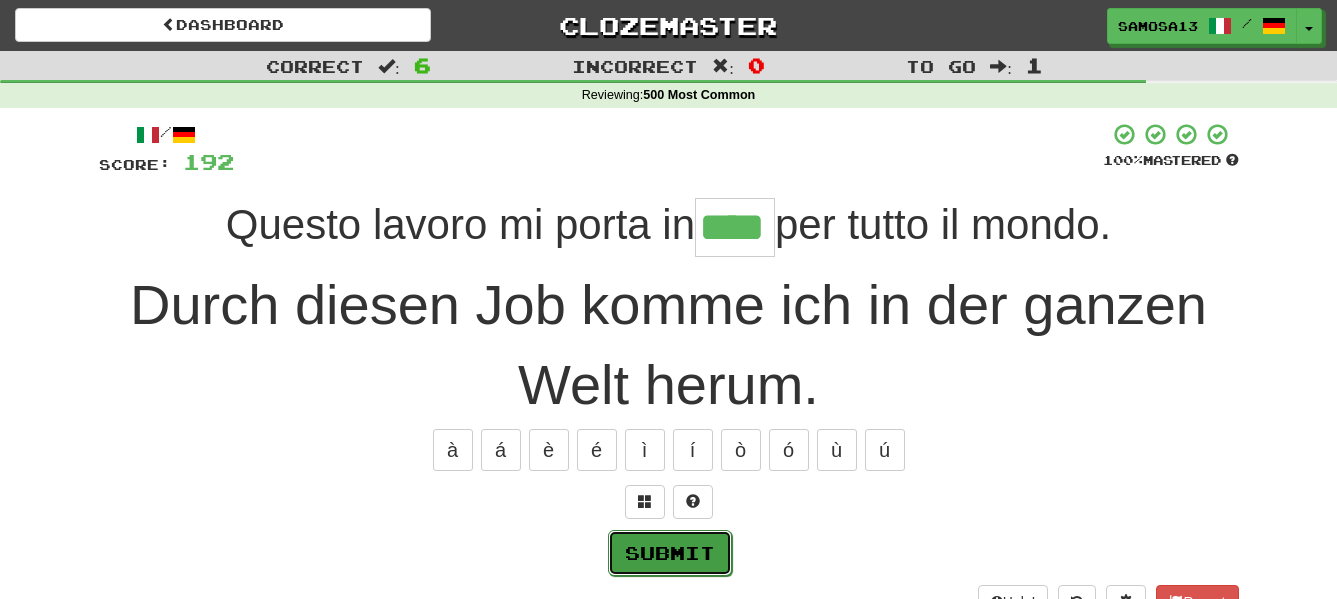 click on "Submit" at bounding box center [670, 553] 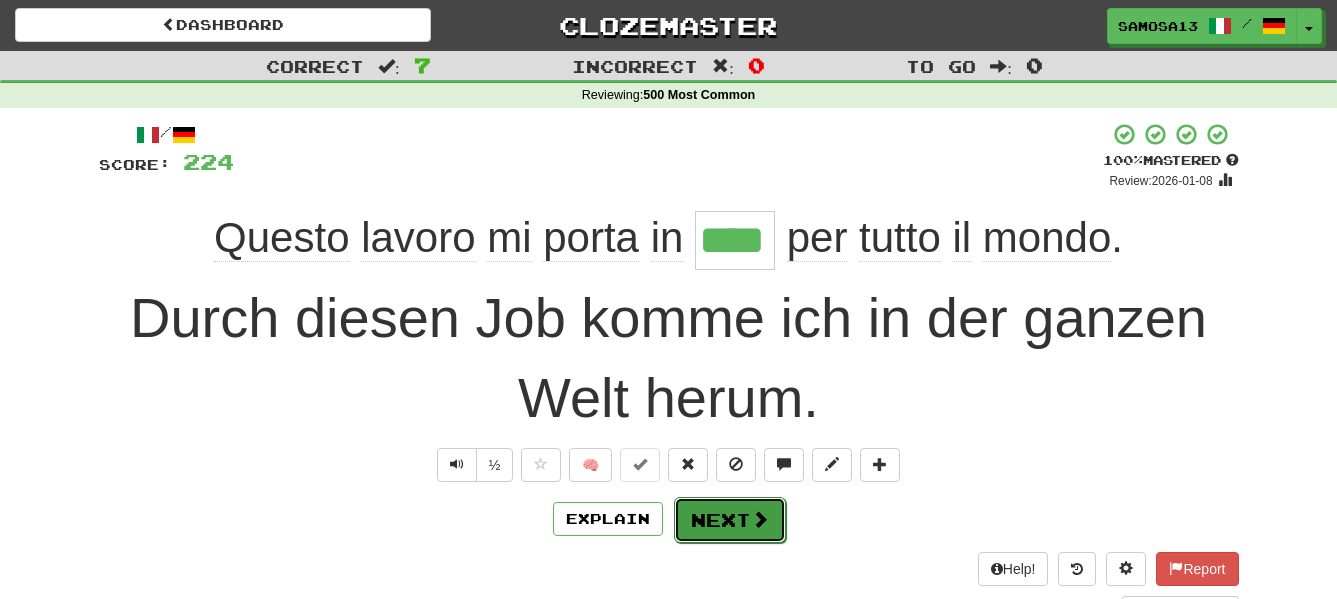 click at bounding box center (760, 519) 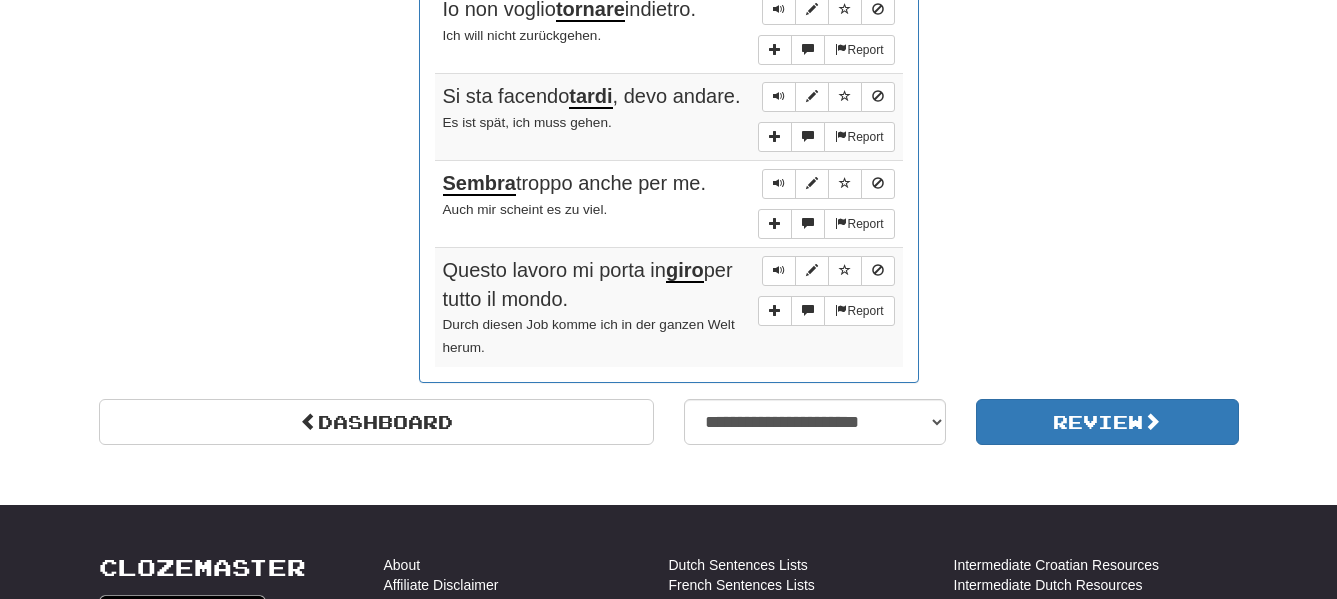 scroll, scrollTop: 1632, scrollLeft: 0, axis: vertical 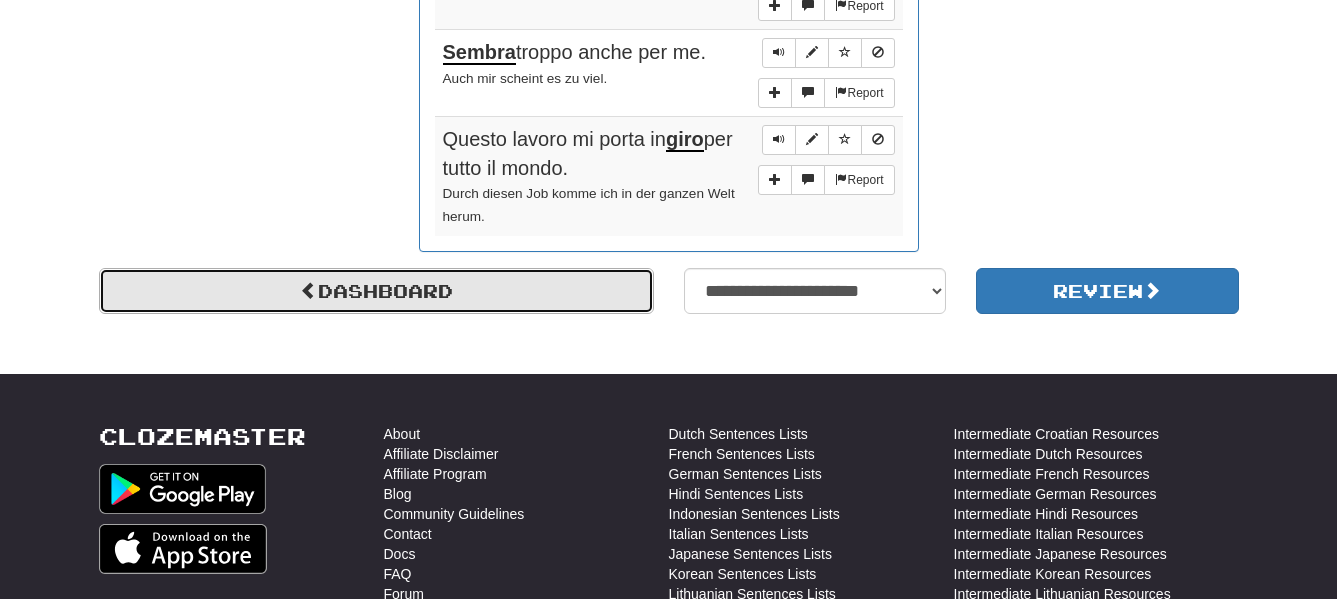 click on "Dashboard" at bounding box center (376, 291) 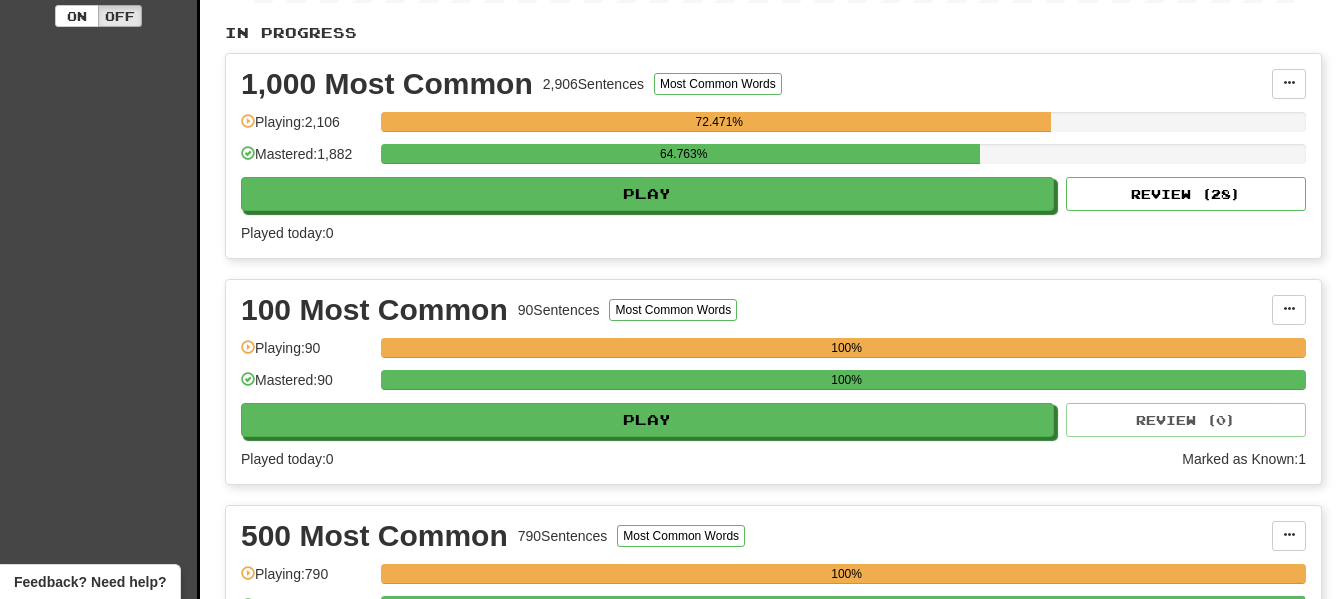 scroll, scrollTop: 0, scrollLeft: 0, axis: both 